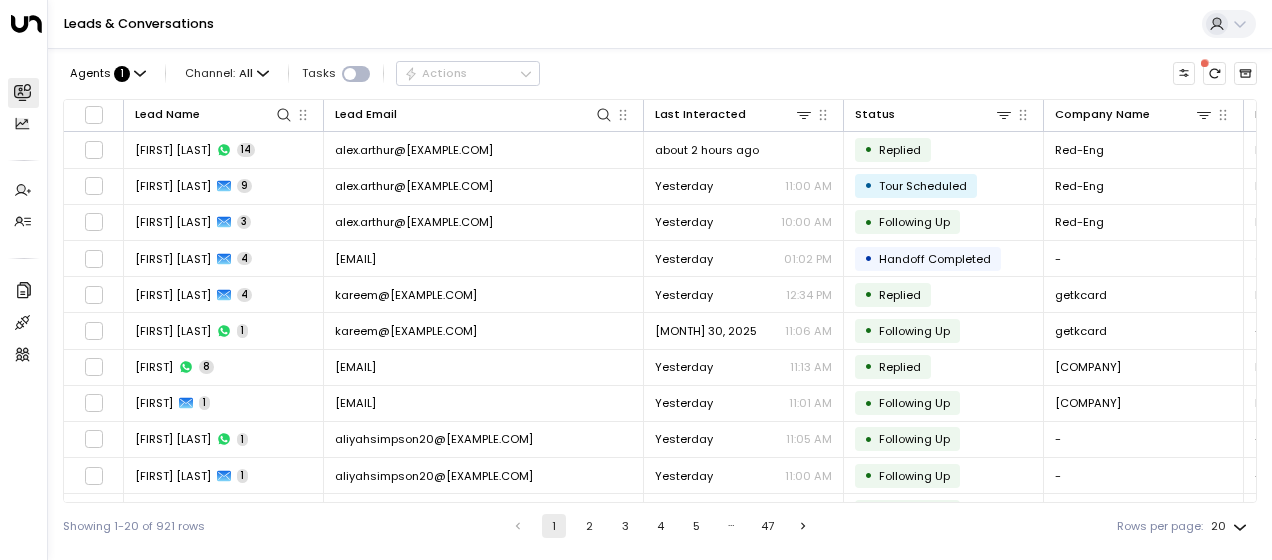scroll, scrollTop: 0, scrollLeft: 0, axis: both 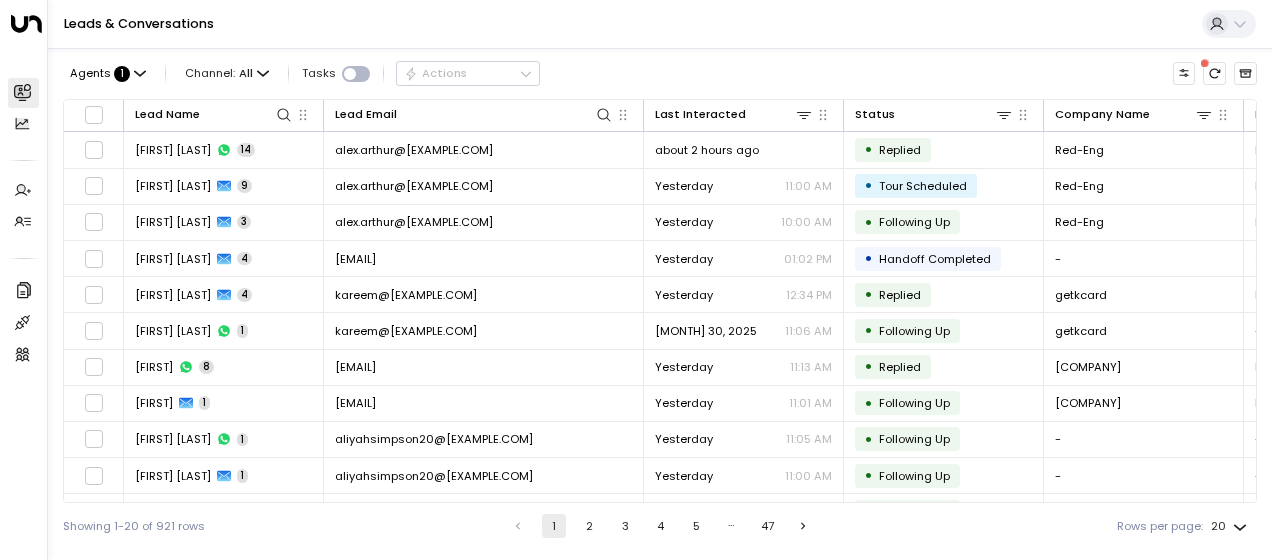 click 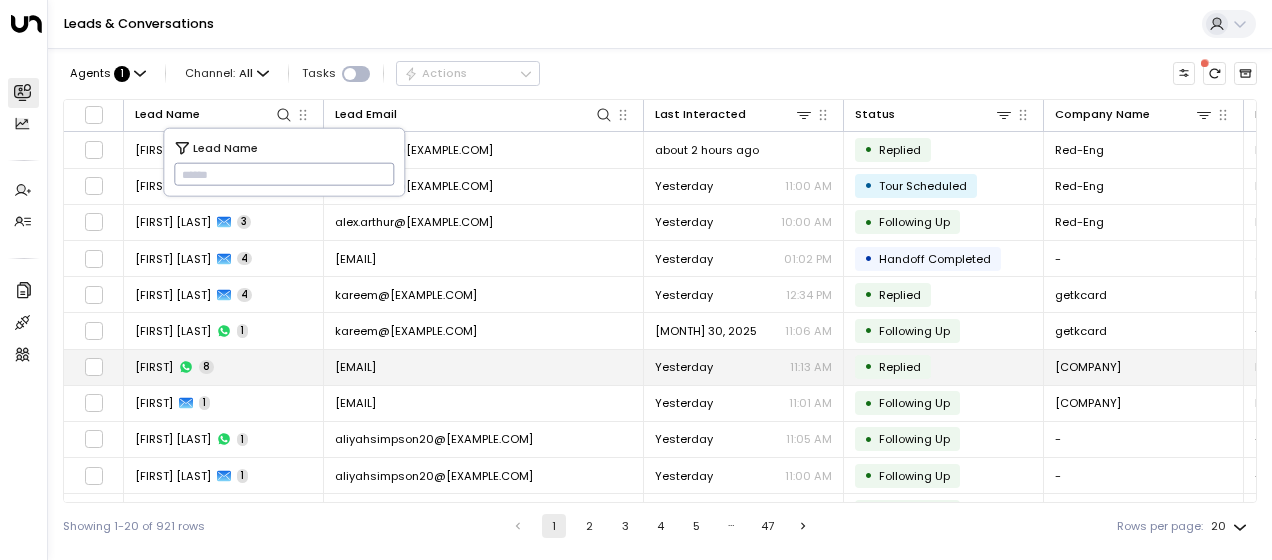 type on "*********" 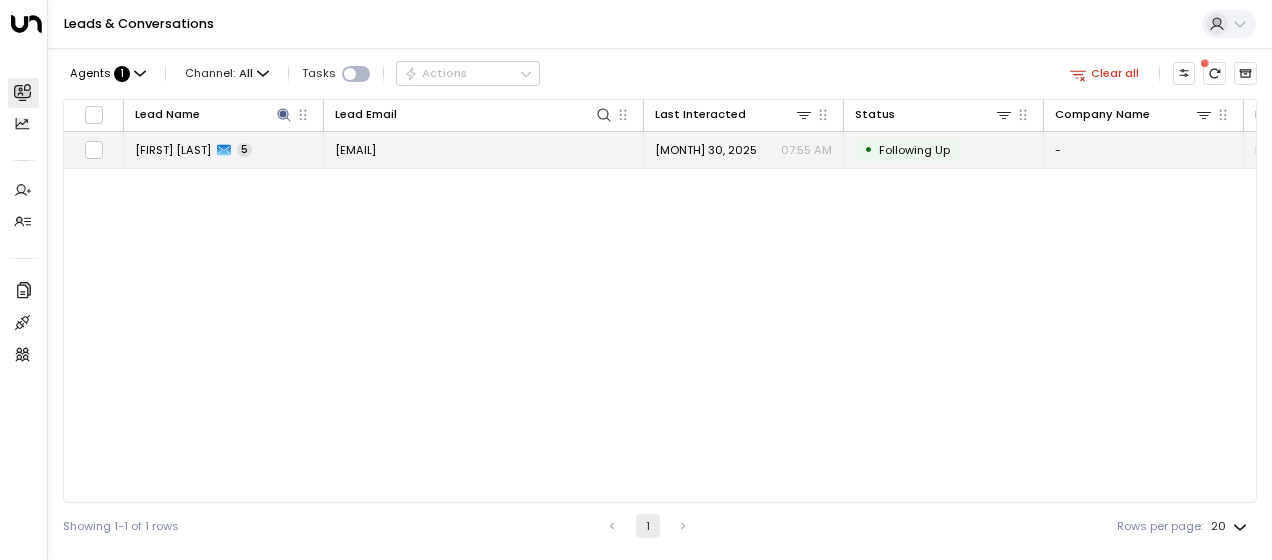 click on "[EMAIL]" at bounding box center [355, 150] 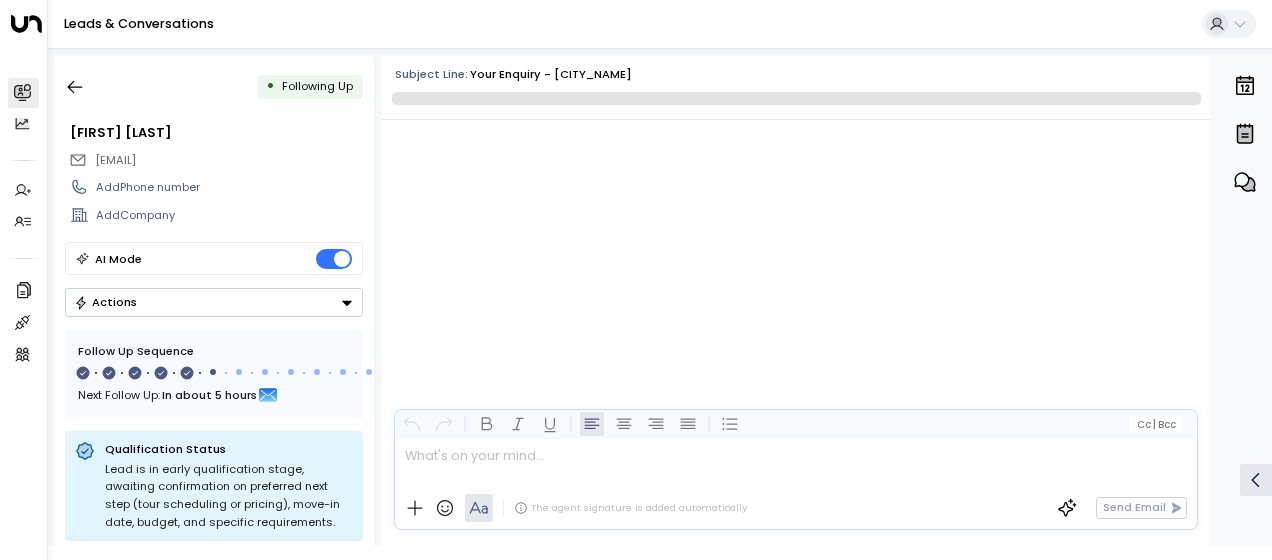 scroll, scrollTop: 3309, scrollLeft: 0, axis: vertical 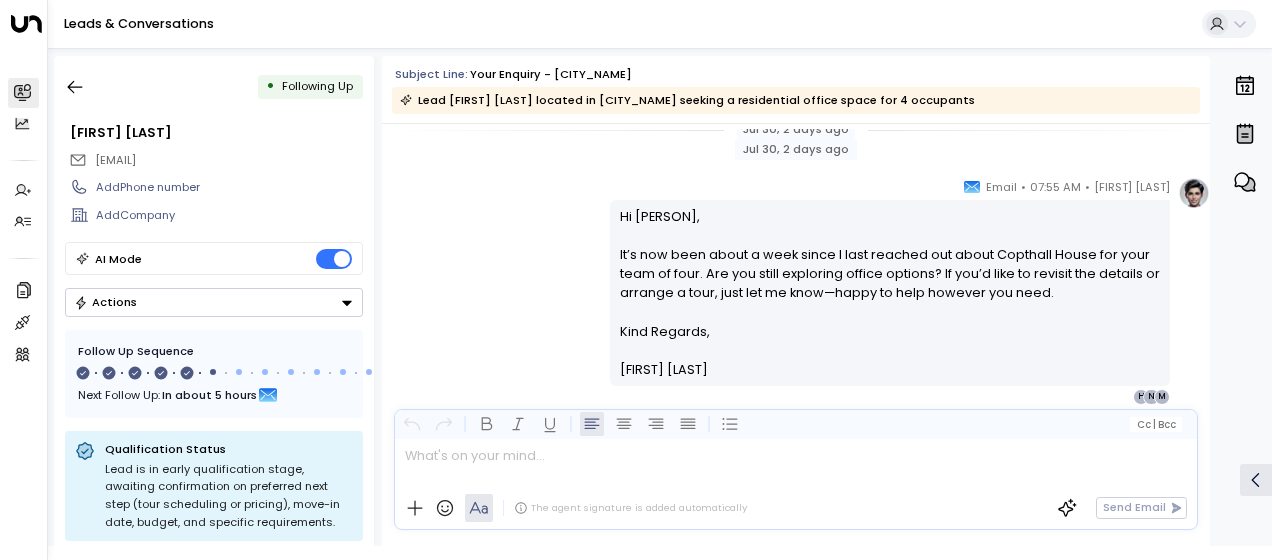 drag, startPoint x: 615, startPoint y: 292, endPoint x: 682, endPoint y: 409, distance: 134.82582 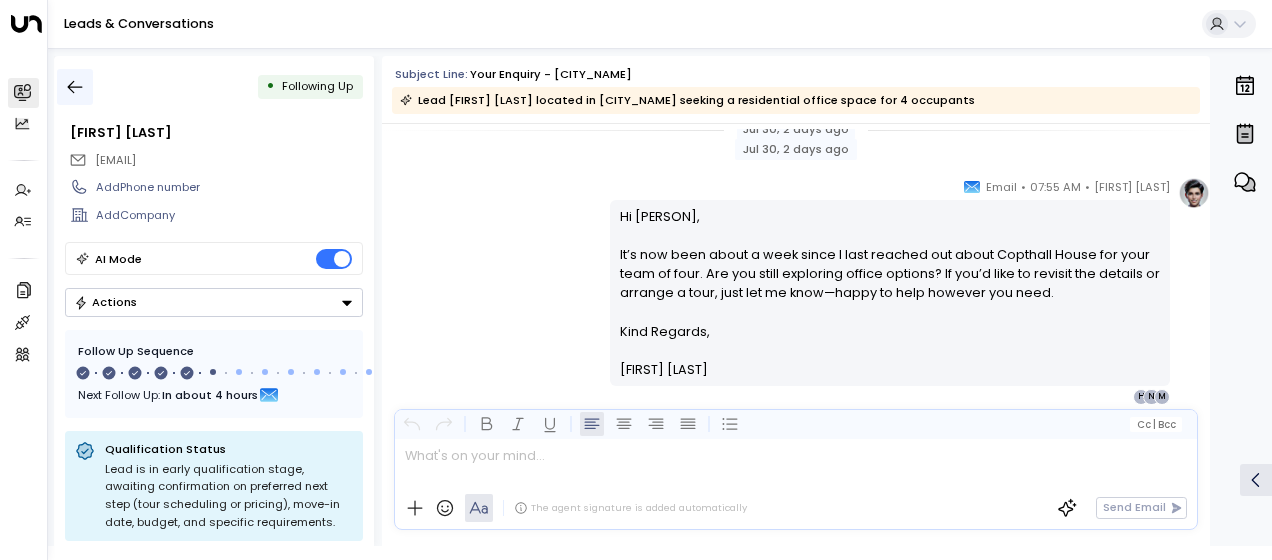 click 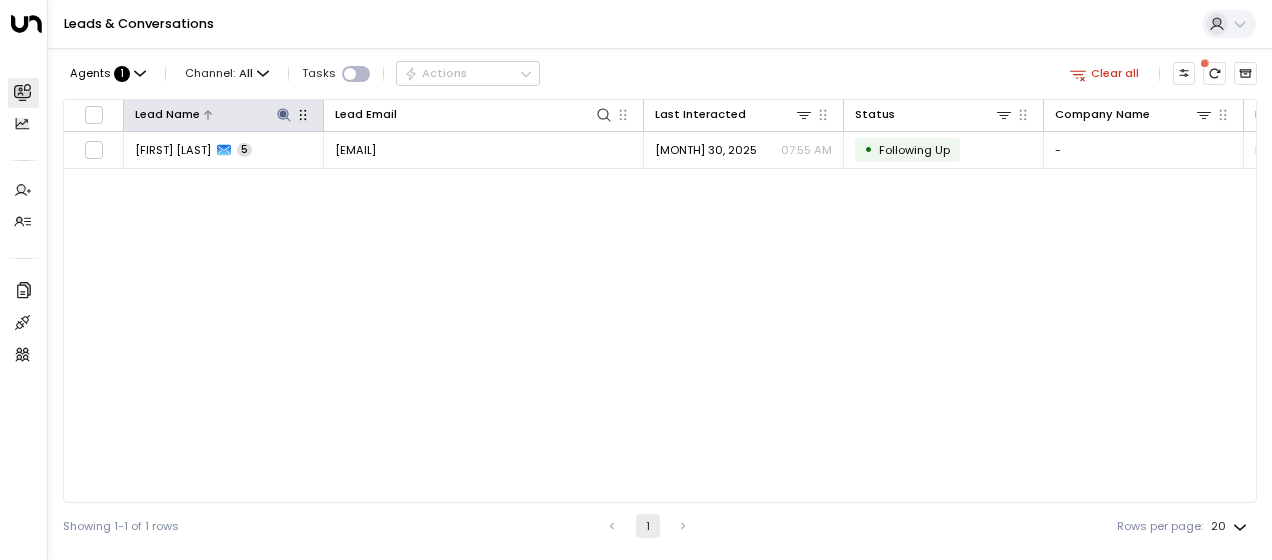 click 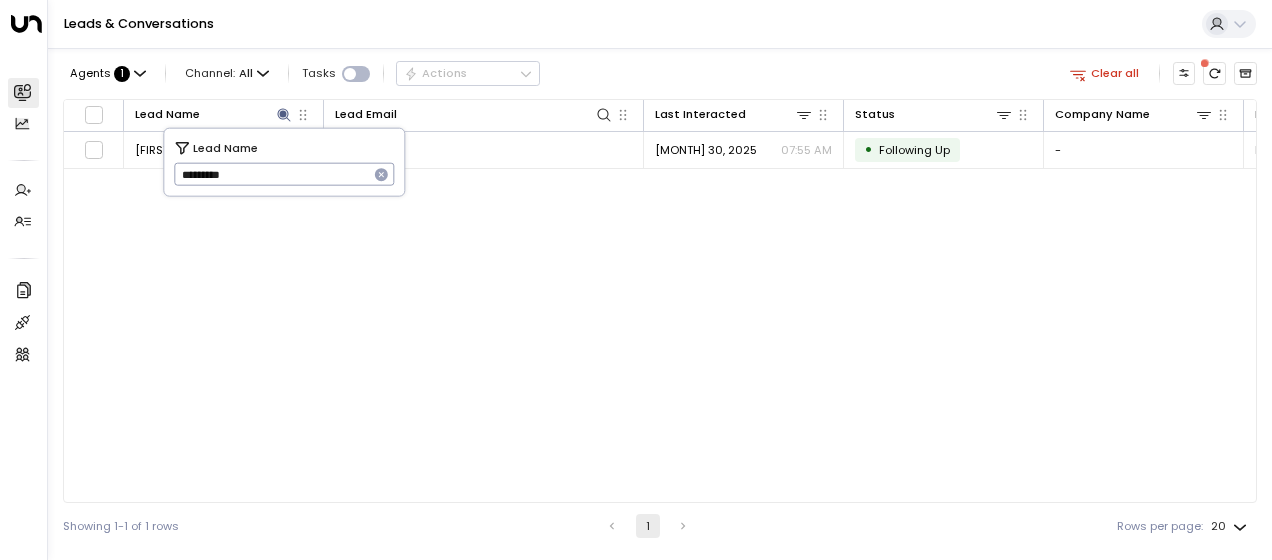 click on "*********" at bounding box center (271, 174) 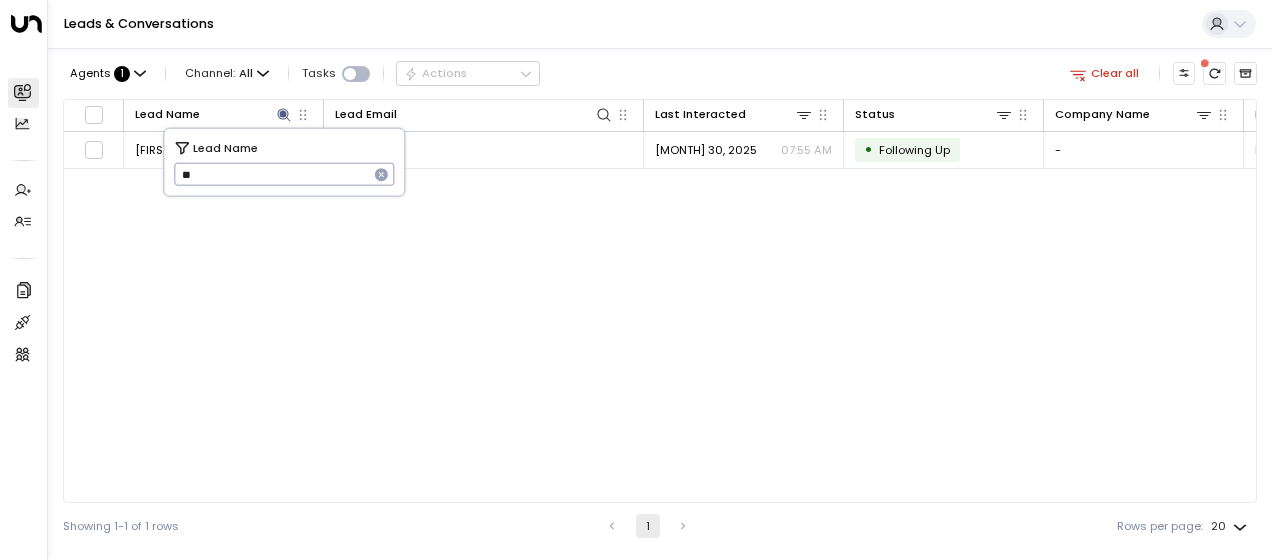 type on "*" 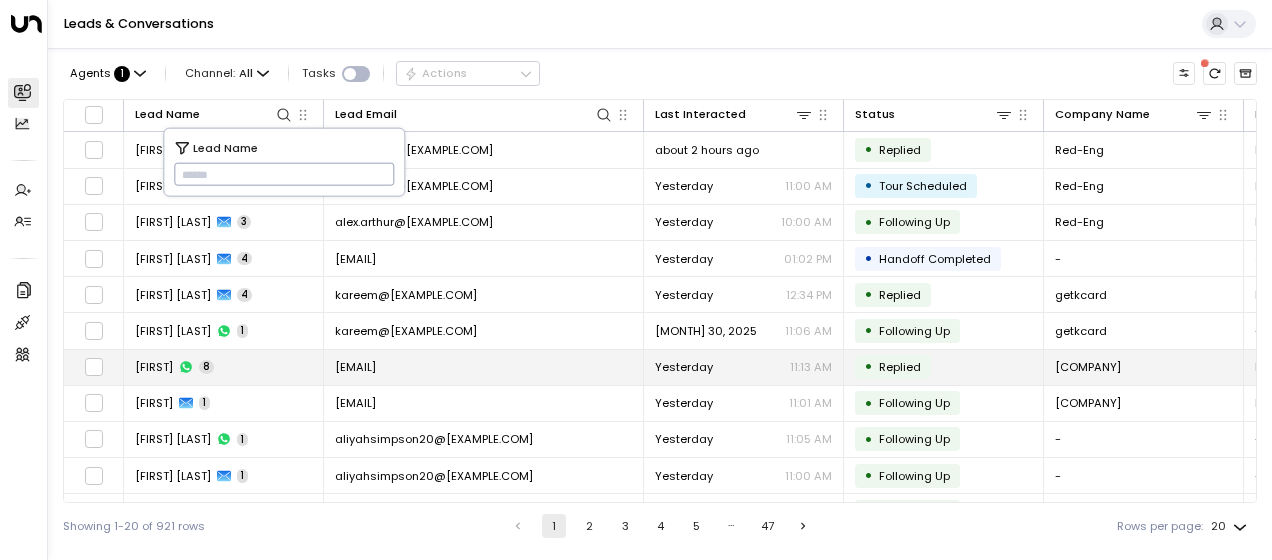 type on "**********" 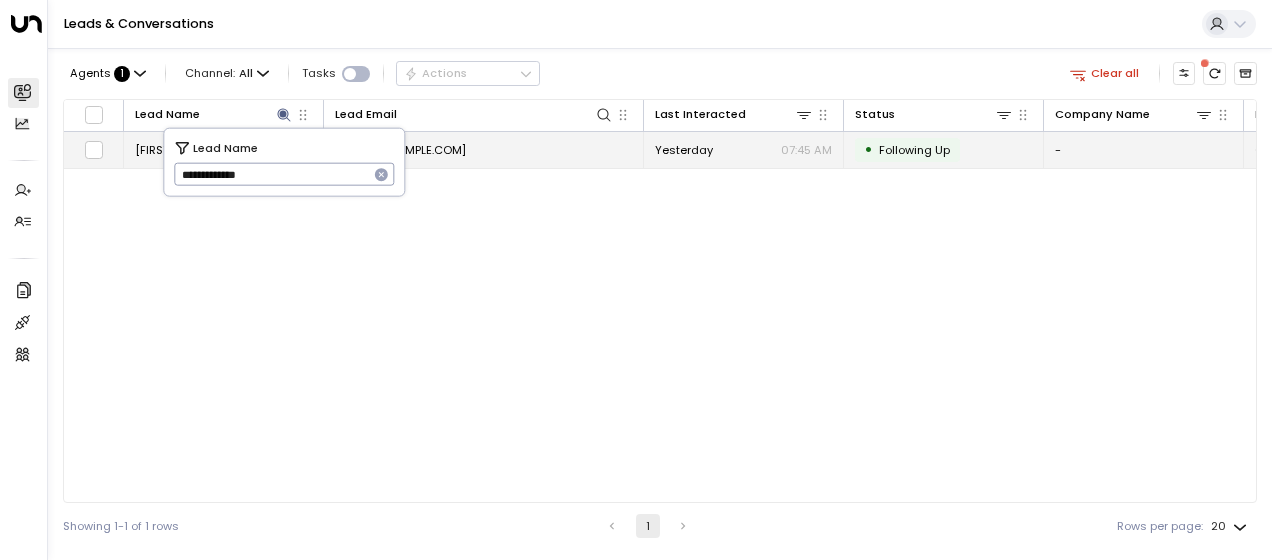 click on "email@[EXAMPLE.COM]" at bounding box center (400, 150) 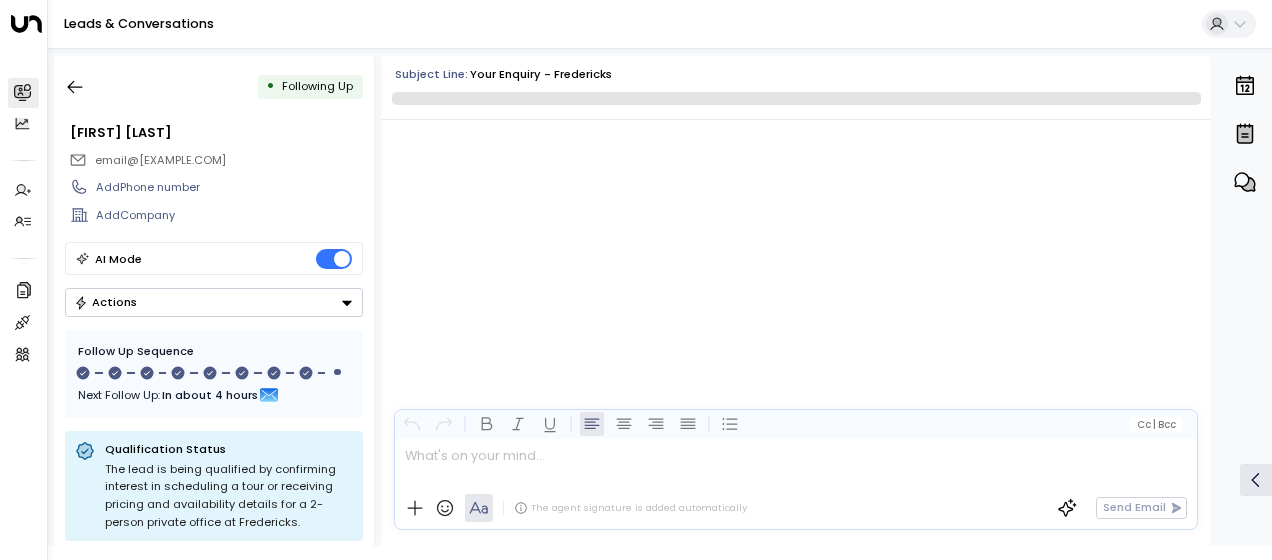 scroll, scrollTop: 7371, scrollLeft: 0, axis: vertical 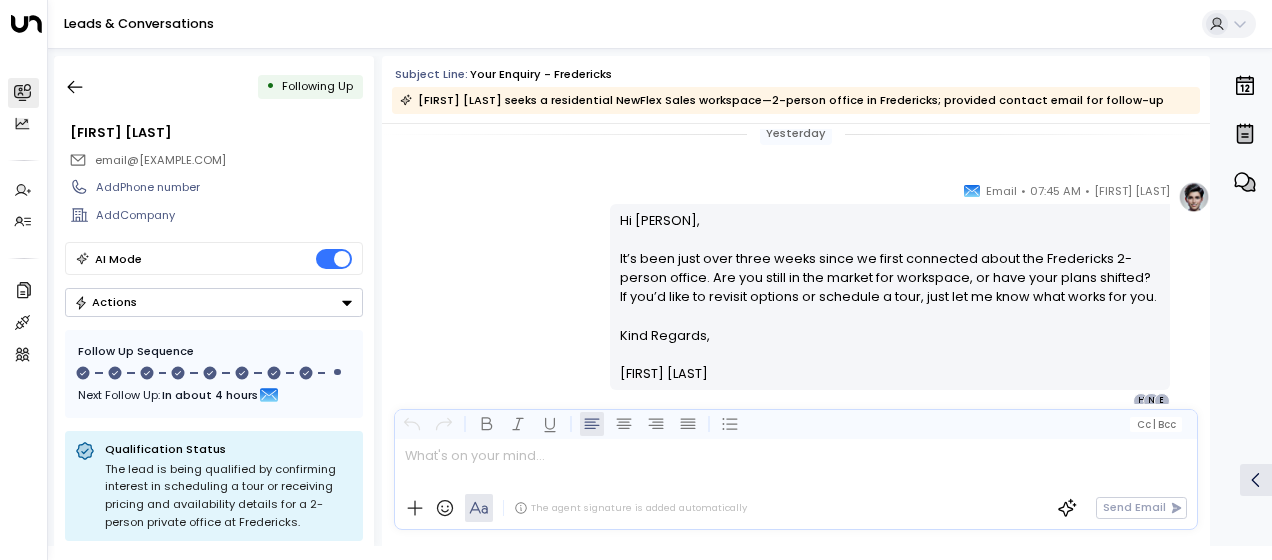 drag, startPoint x: 618, startPoint y: 218, endPoint x: 714, endPoint y: 368, distance: 178.08986 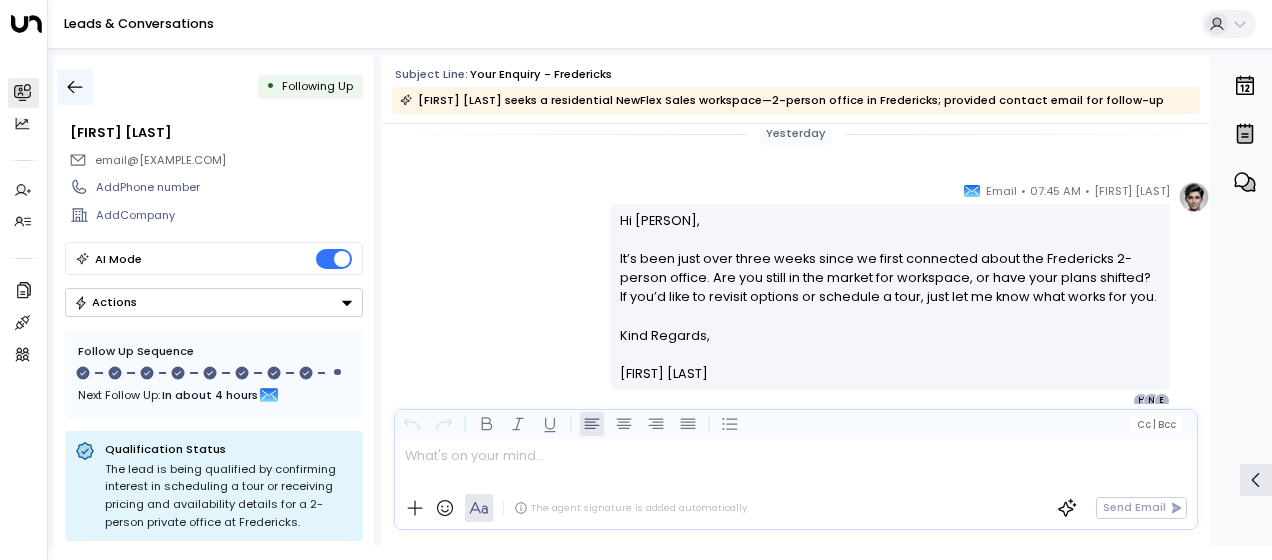click 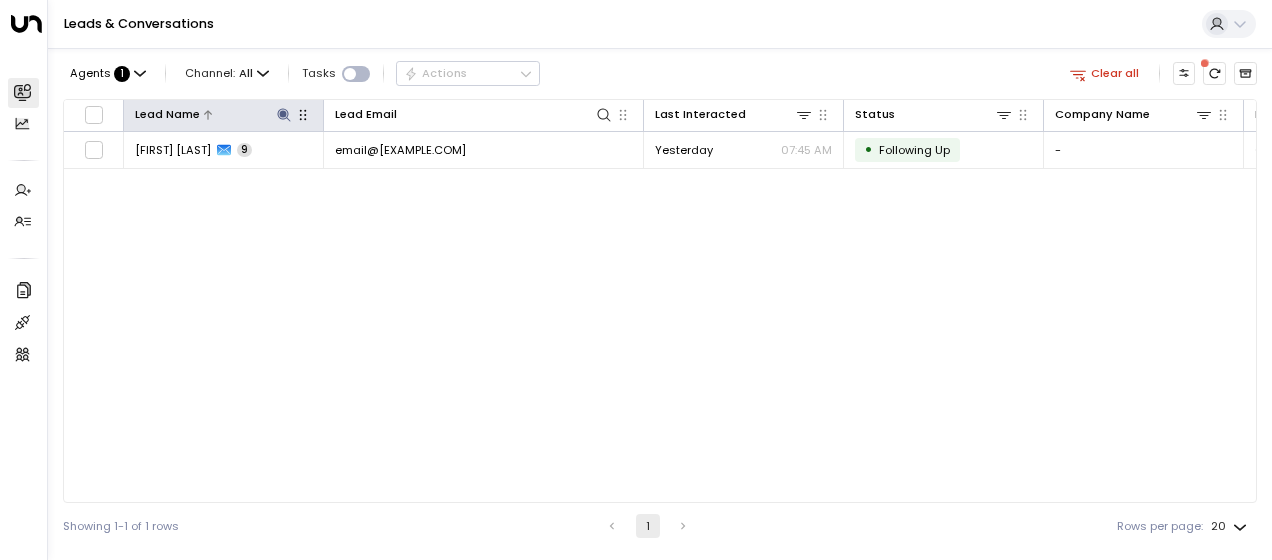 click 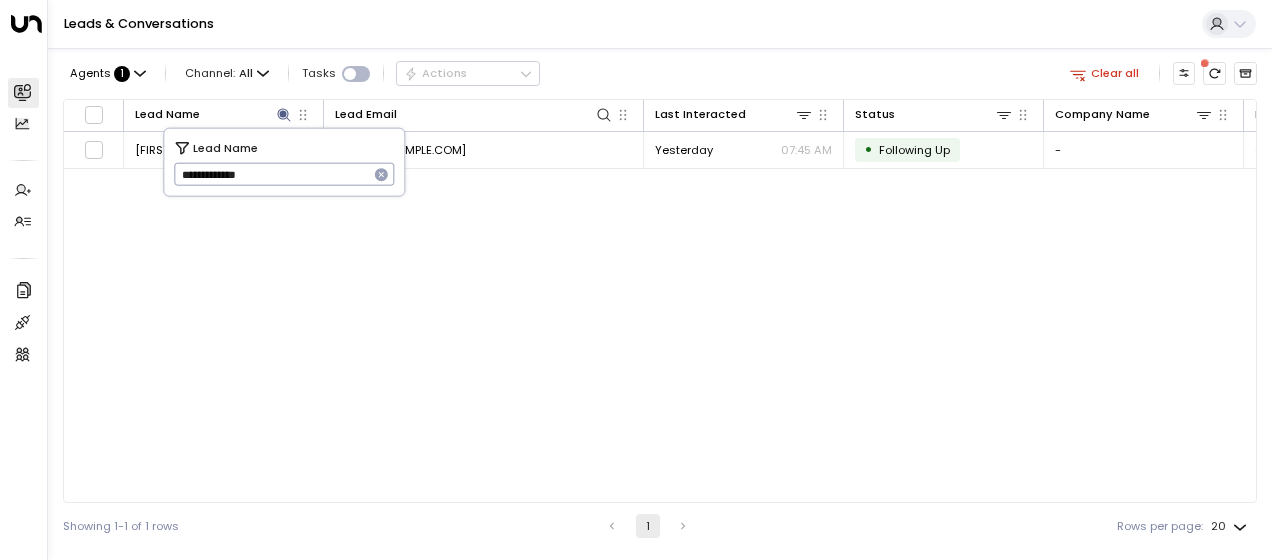 click on "**********" at bounding box center (271, 174) 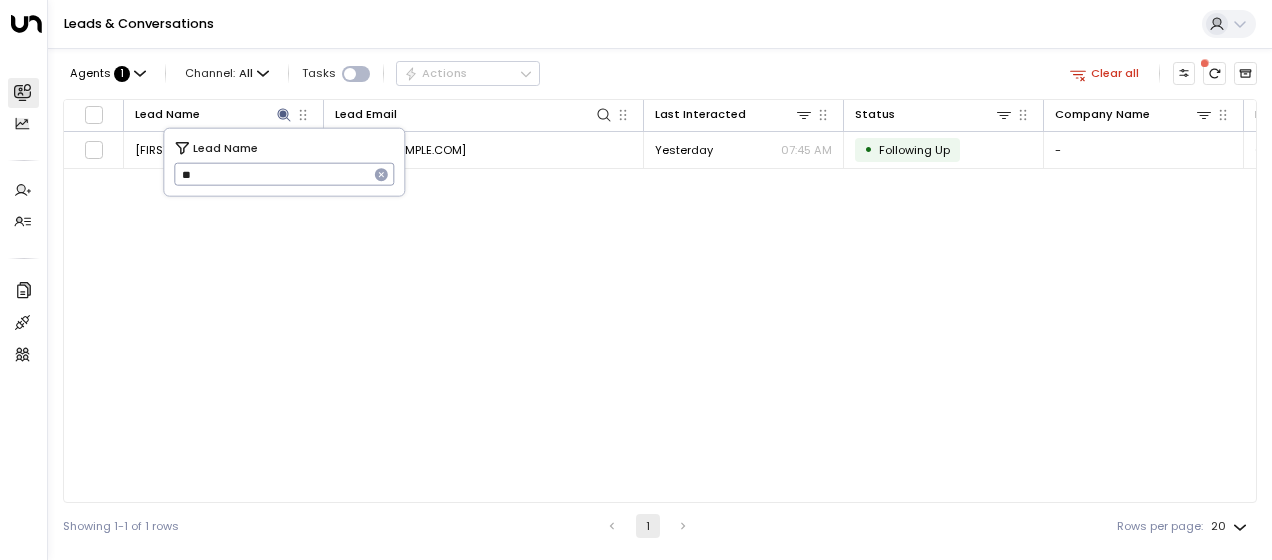 type on "*" 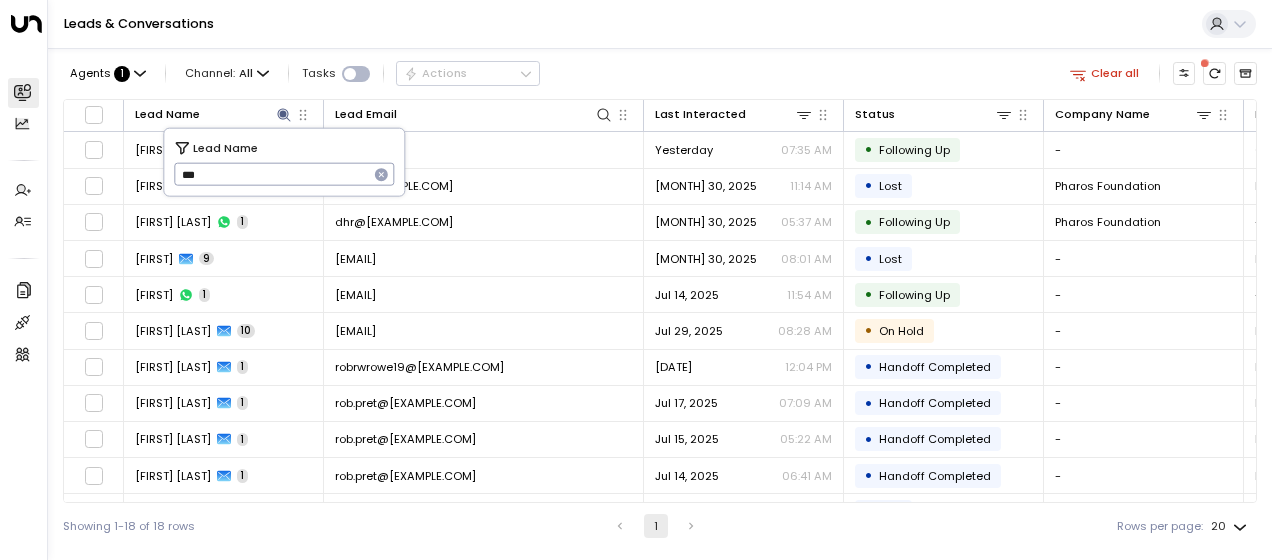 click on "Showing   1-18 of 18   rows 1 Rows per page: 20 **" at bounding box center [660, 526] 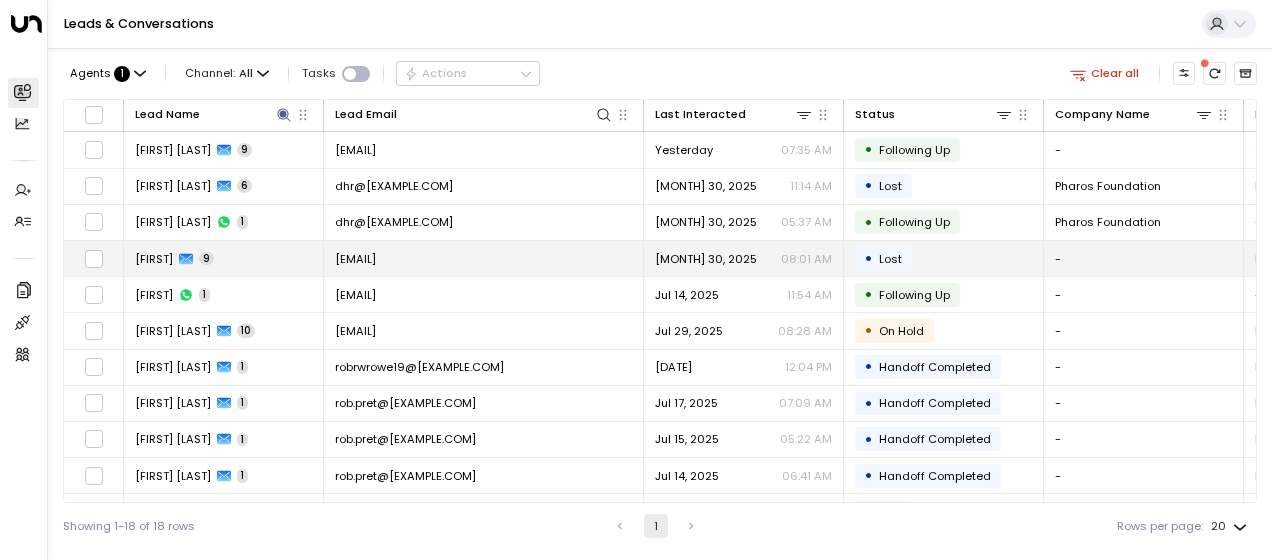 click on "[EMAIL]" at bounding box center (355, 259) 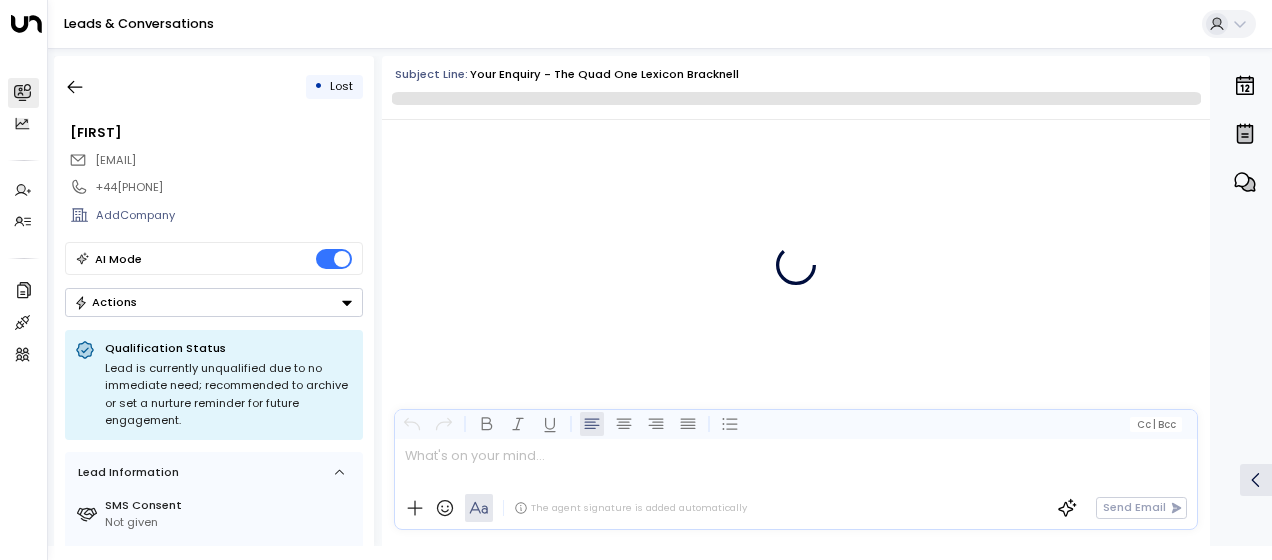 scroll, scrollTop: 6419, scrollLeft: 0, axis: vertical 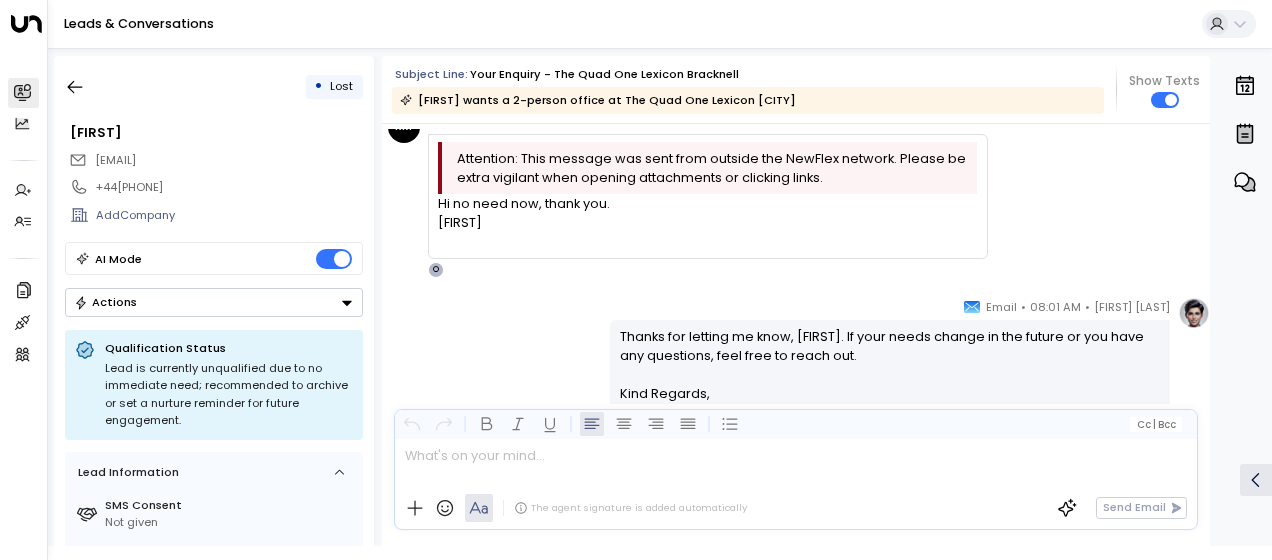 drag, startPoint x: 438, startPoint y: 204, endPoint x: 474, endPoint y: 228, distance: 43.266617 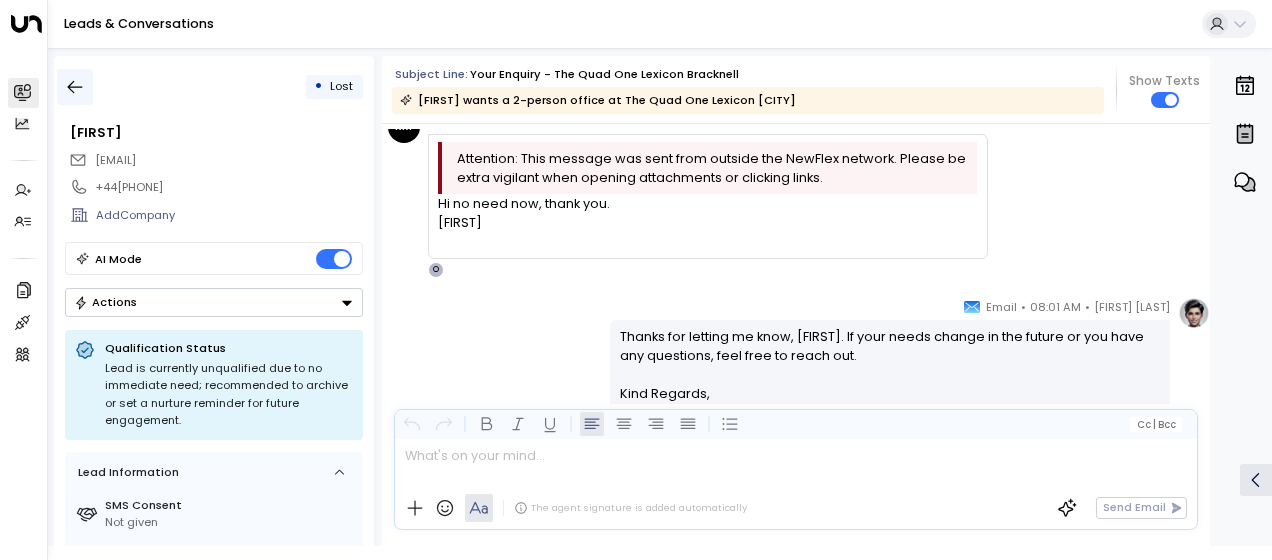 click 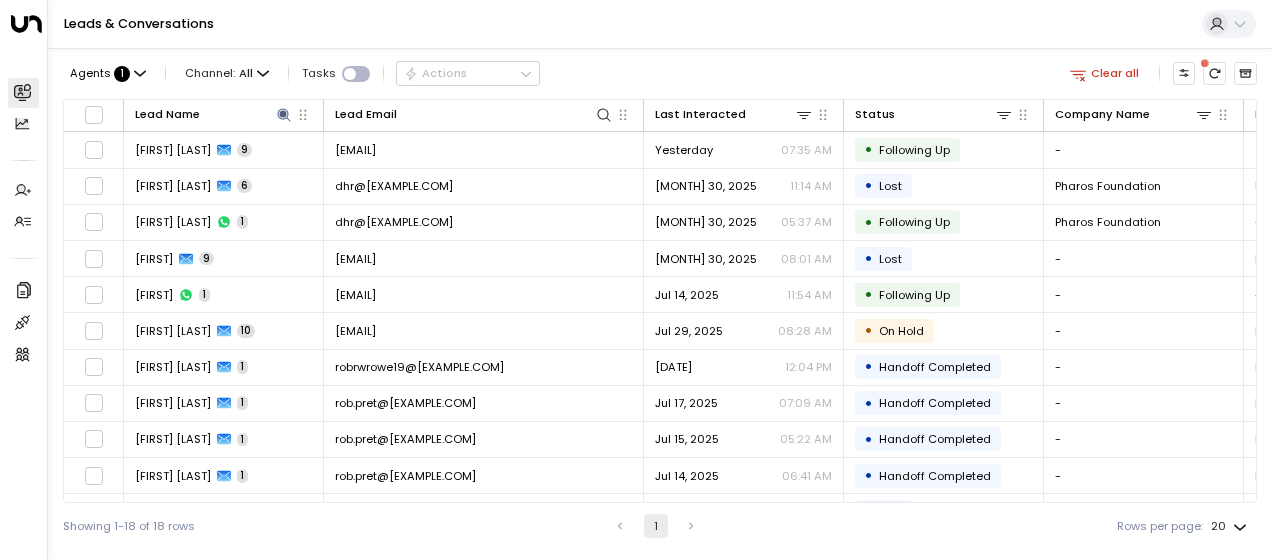 click on "Agents : 1 Channel: All Tasks   Actions" at bounding box center (301, 73) 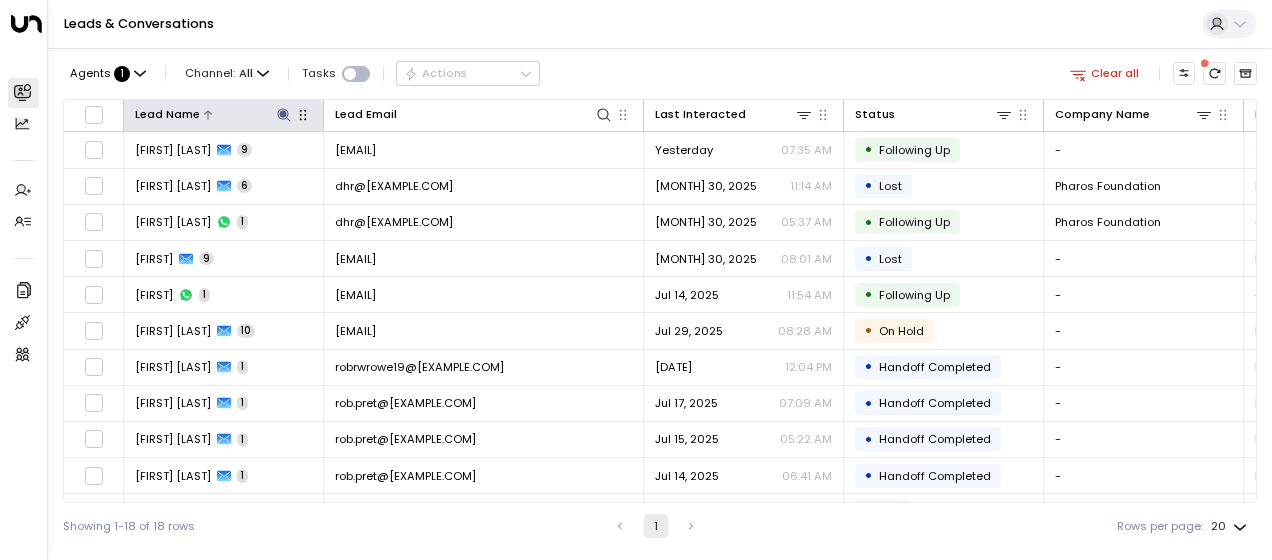 click 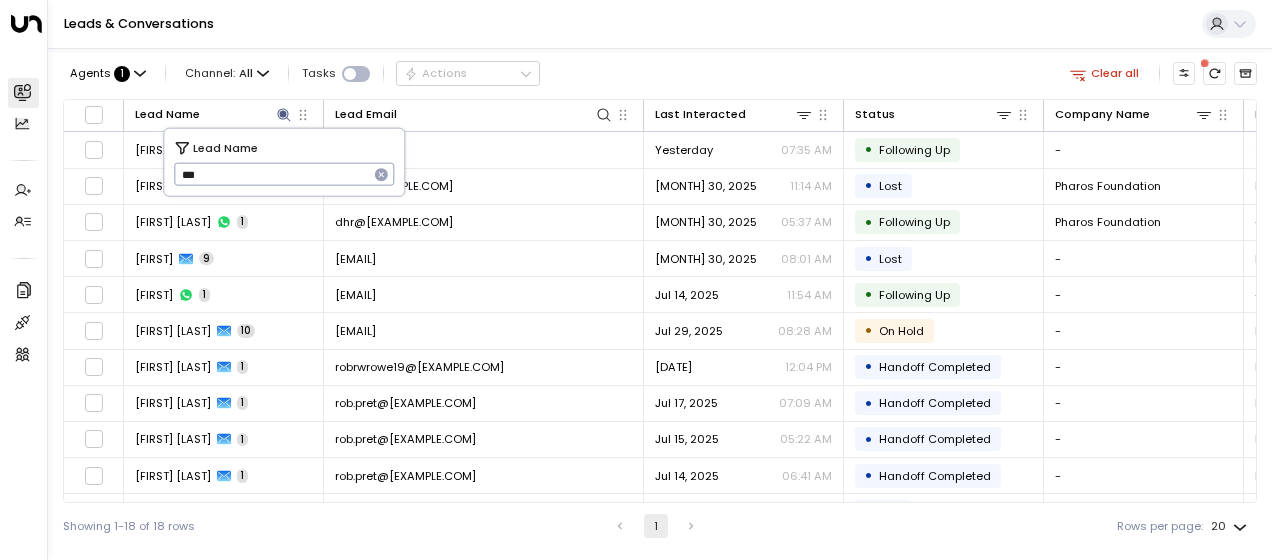 click on "***" at bounding box center [271, 174] 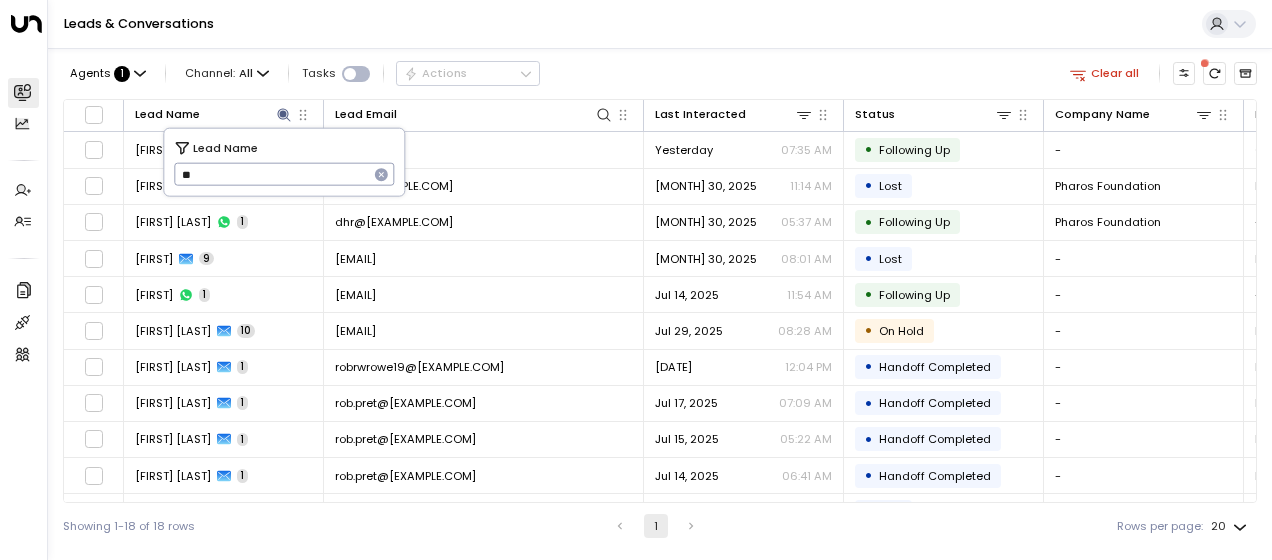 type on "*" 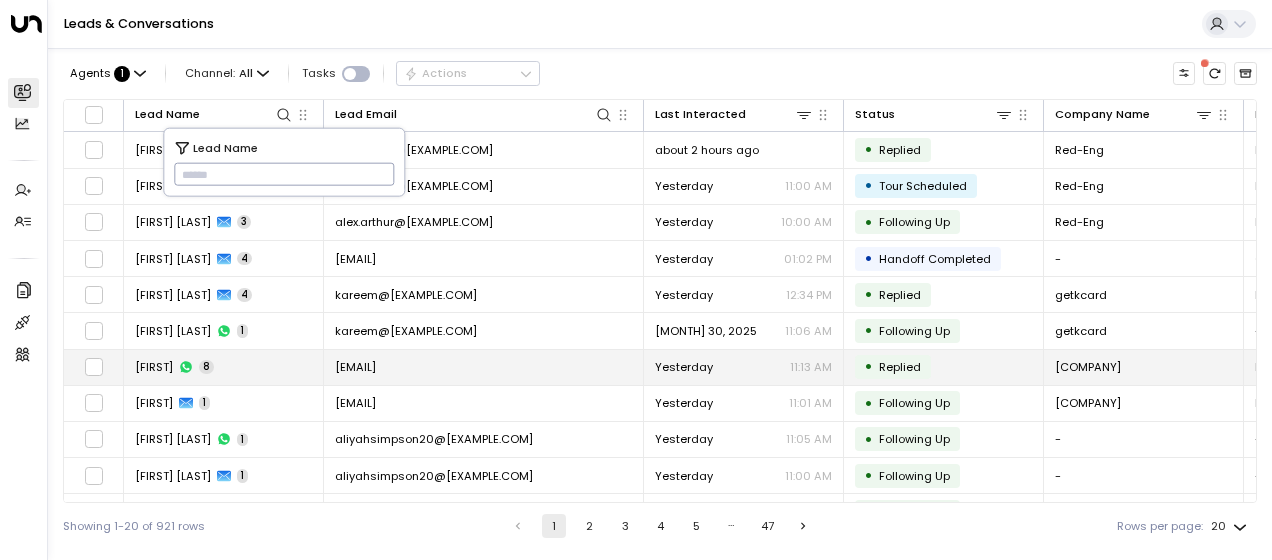 type on "**********" 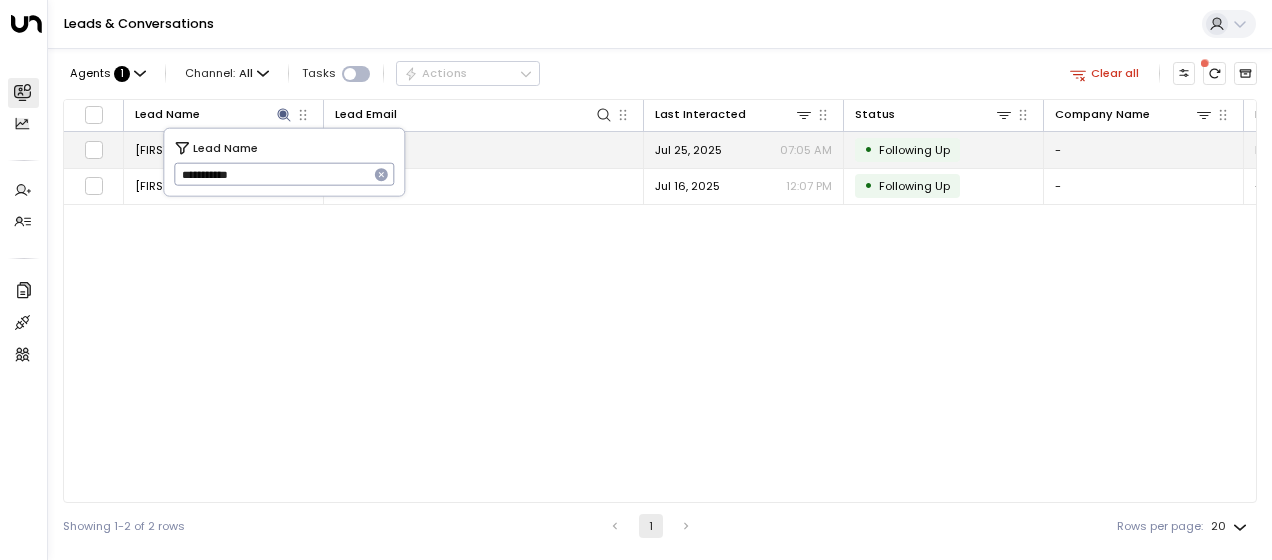 click on "[EMAIL]" at bounding box center [355, 150] 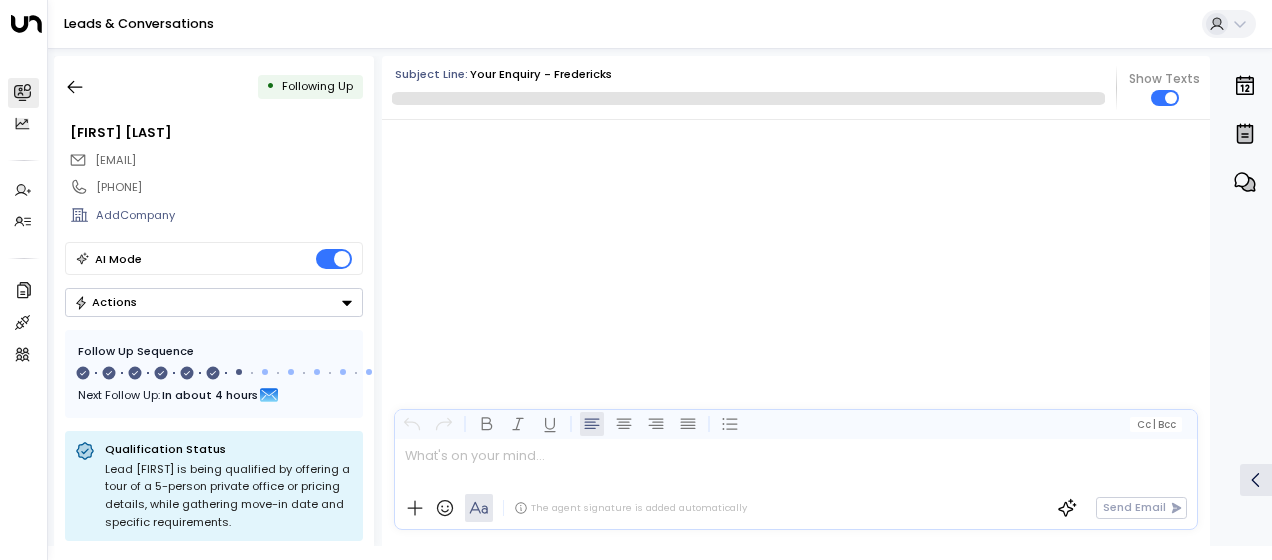 scroll, scrollTop: 5521, scrollLeft: 0, axis: vertical 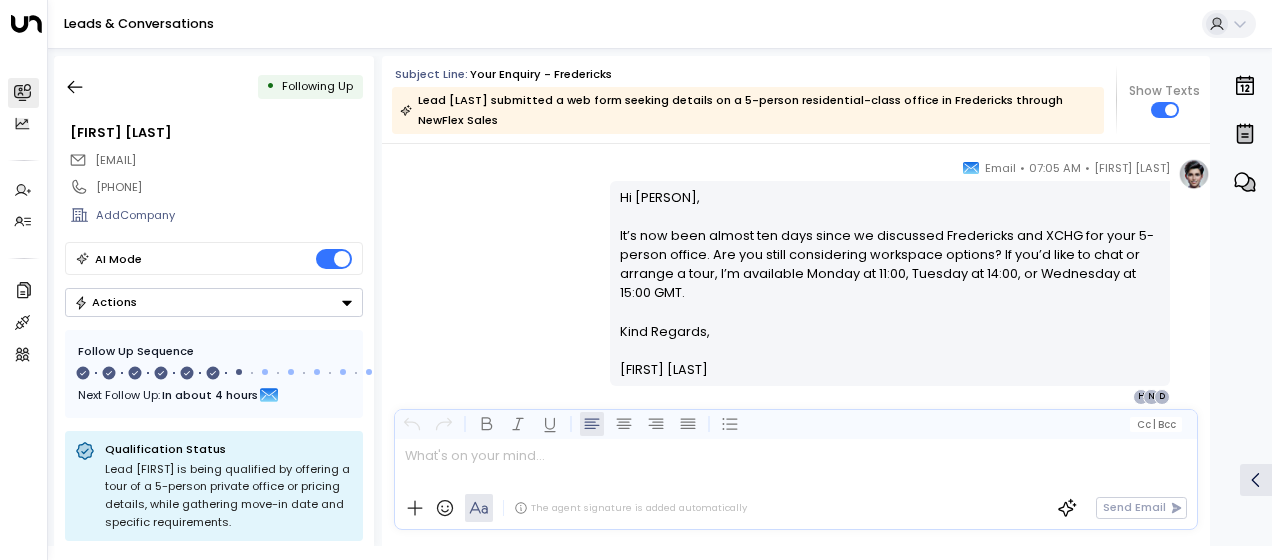 drag, startPoint x: 616, startPoint y: 214, endPoint x: 706, endPoint y: 392, distance: 199.45927 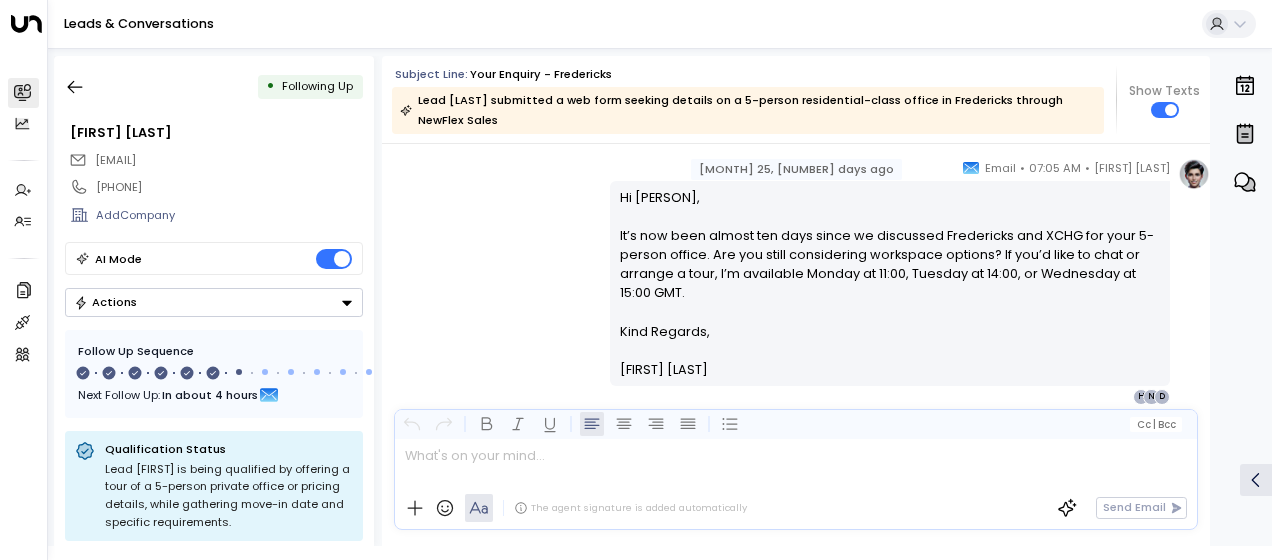 drag, startPoint x: 706, startPoint y: 392, endPoint x: 648, endPoint y: 294, distance: 113.87713 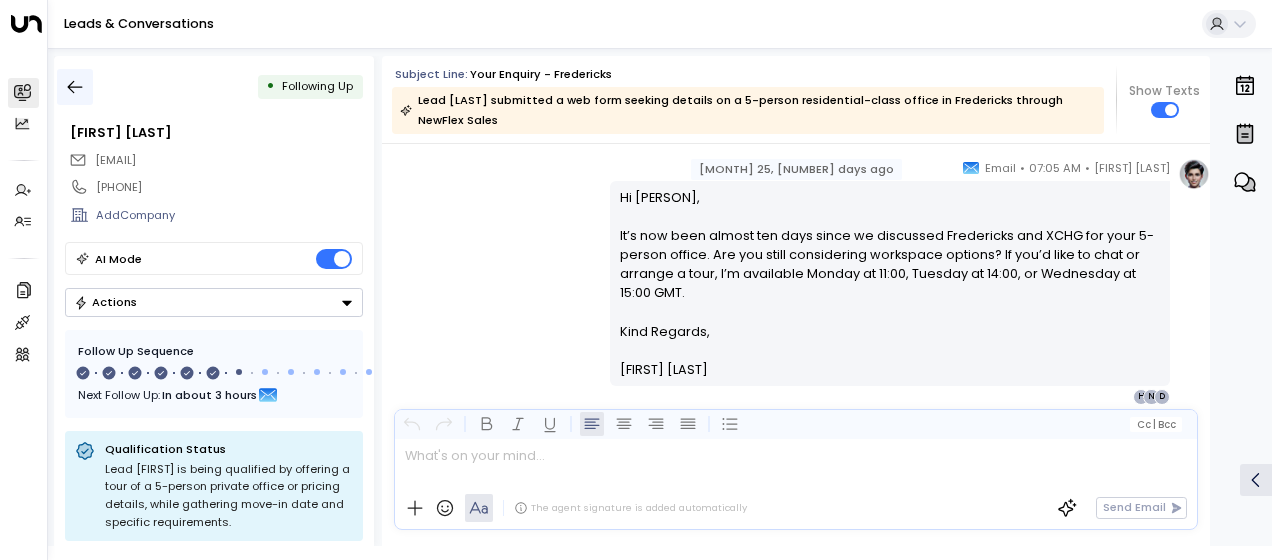 click 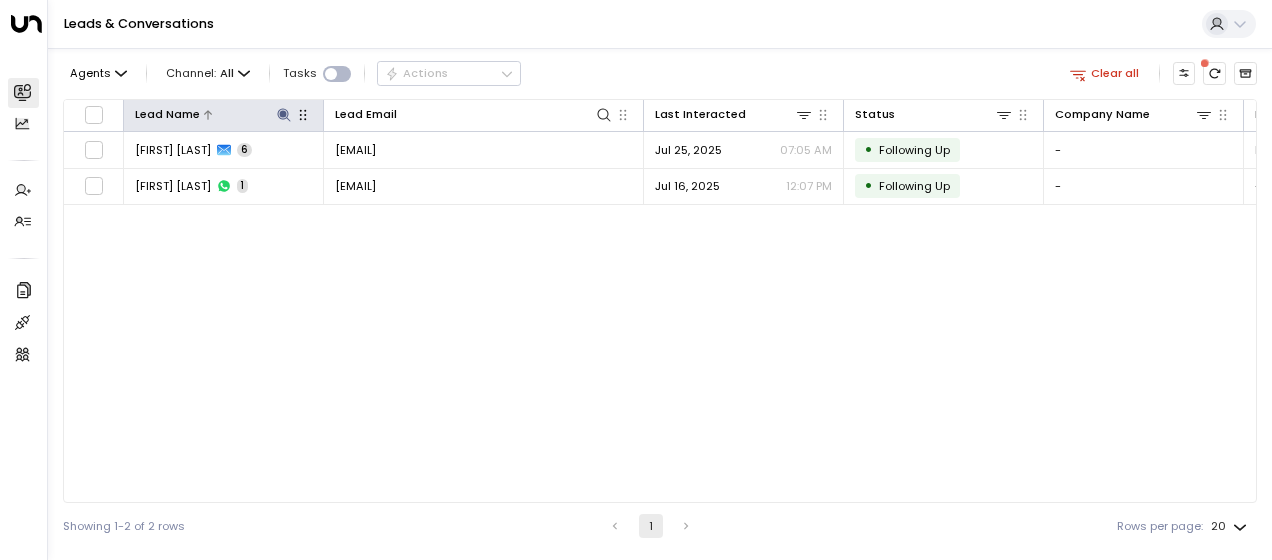 click at bounding box center (283, 114) 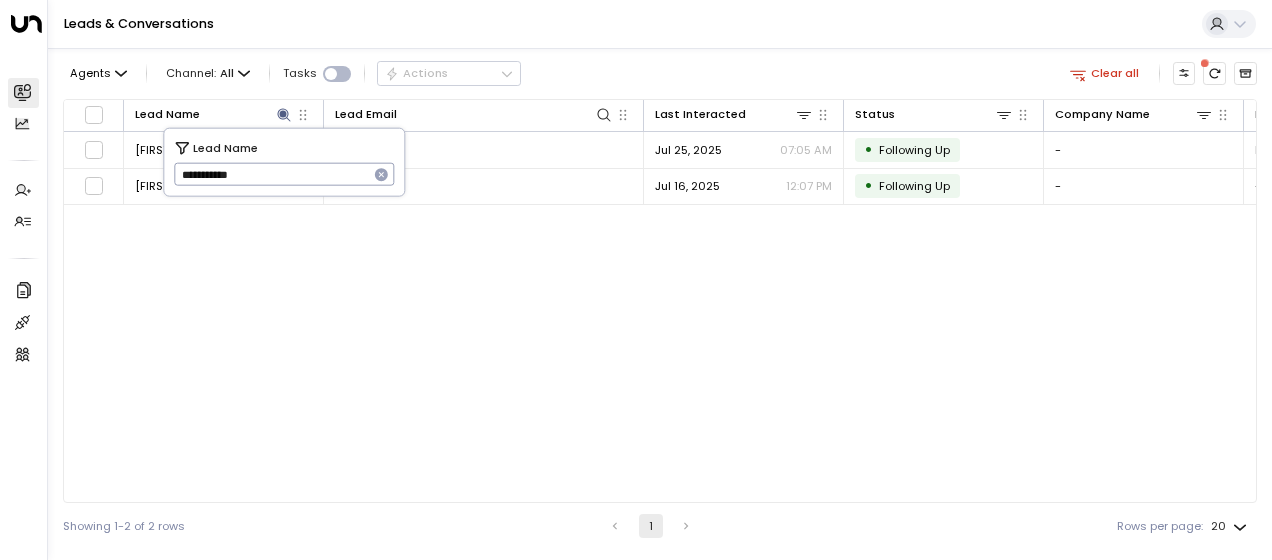 click on "**********" at bounding box center [271, 174] 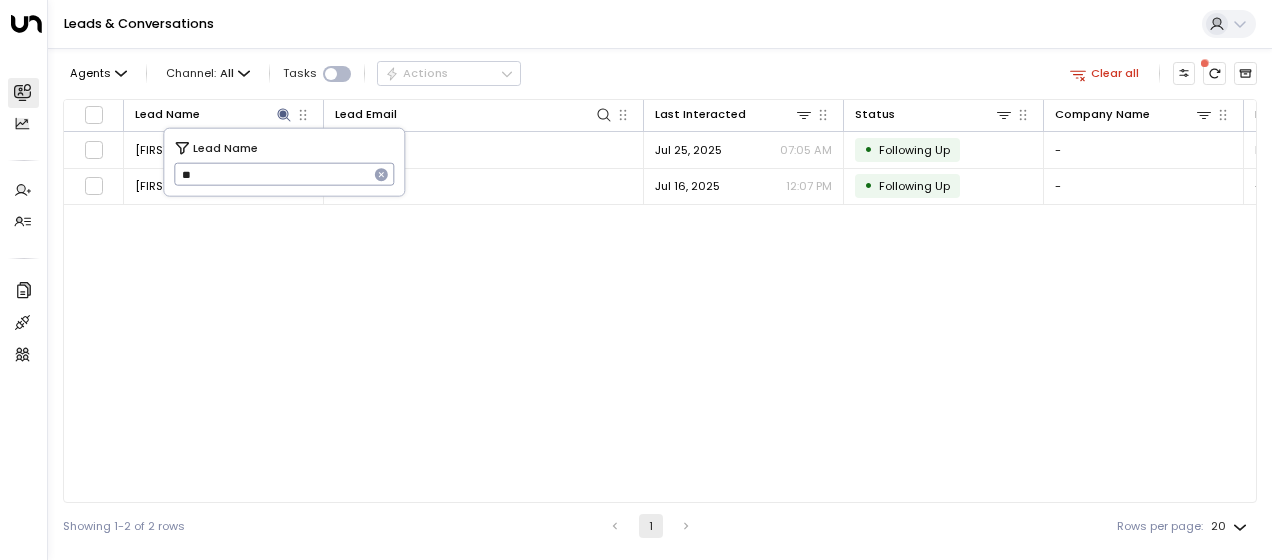type on "*" 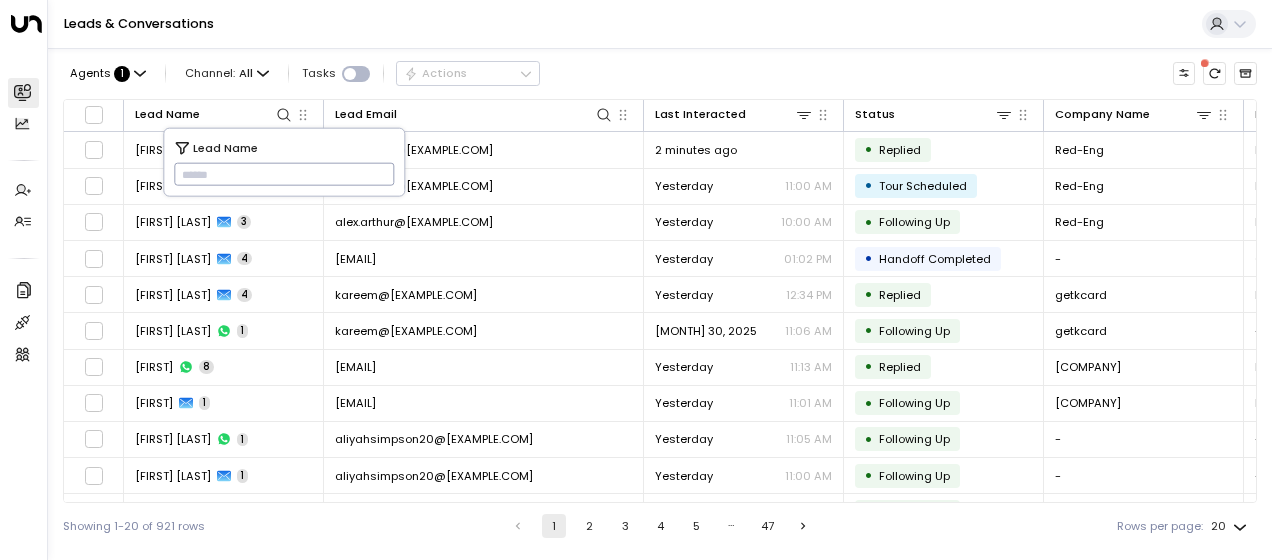 type on "**********" 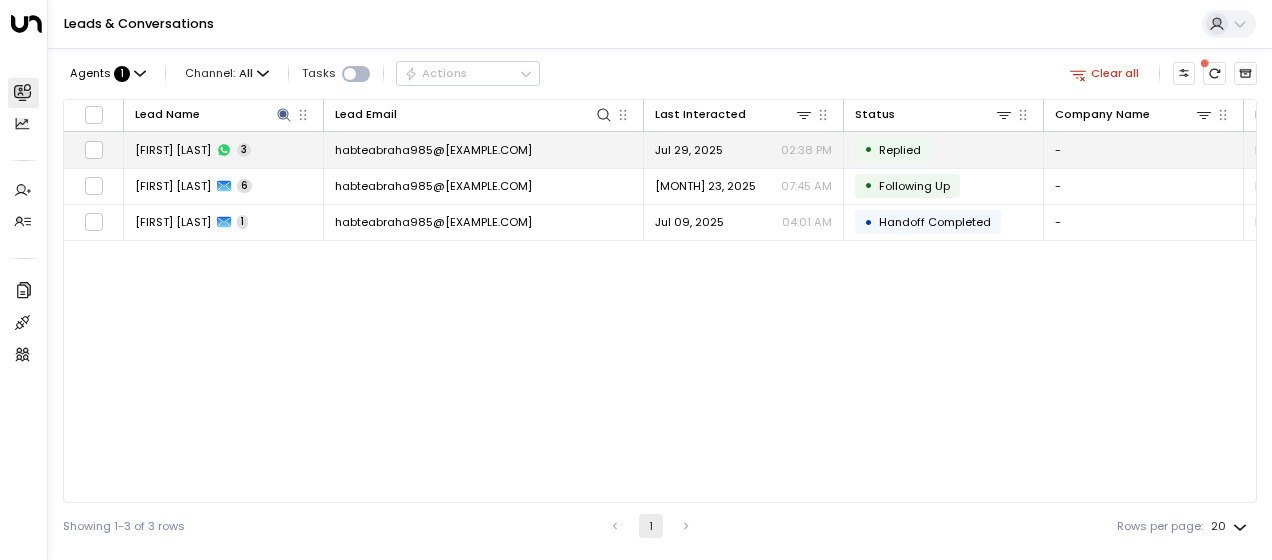 click on "habteabraha985@[EXAMPLE.COM]" at bounding box center (433, 150) 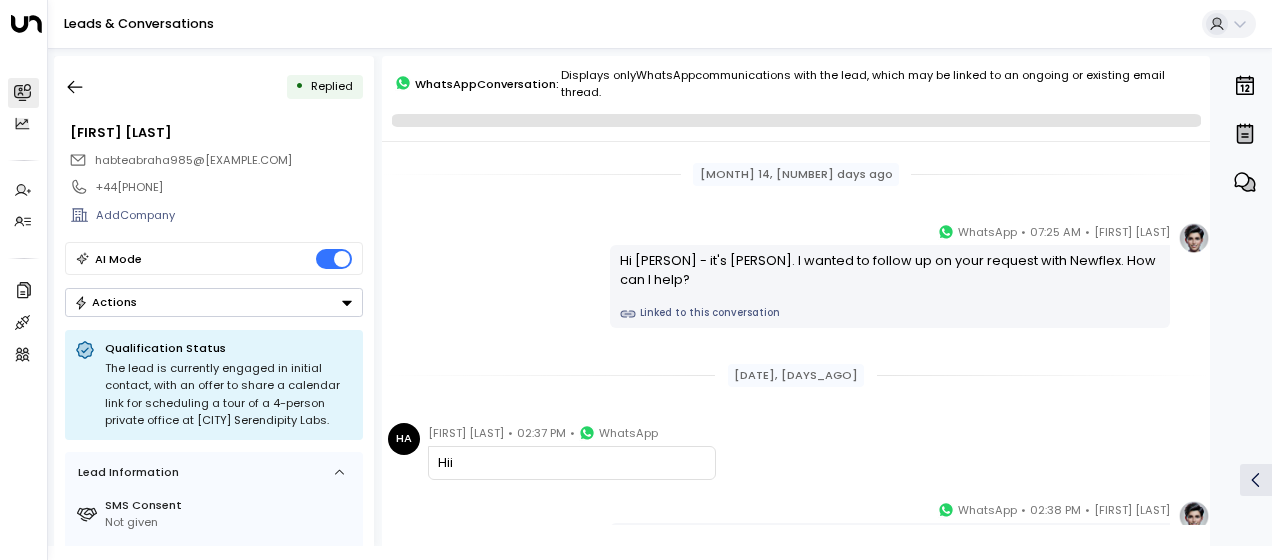 scroll, scrollTop: 87, scrollLeft: 0, axis: vertical 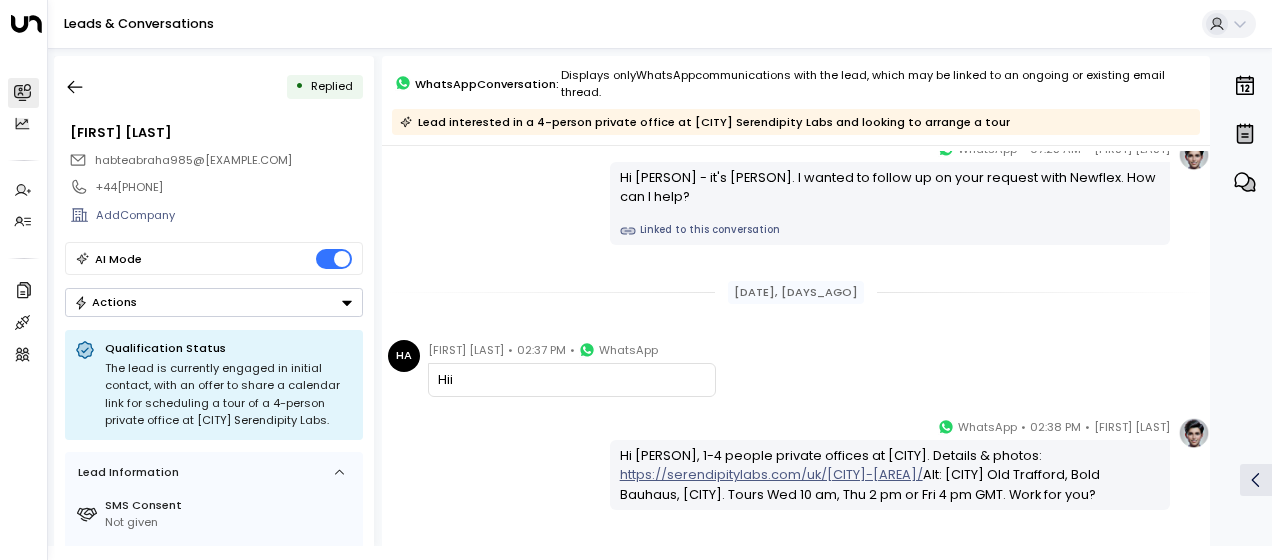 click on "[PERSON] [LAST] • [TIME] • WhatsApp Hi [PERSON] - it's [PERSON]. I wanted to follow up on your request with Newflex. How can I help? Linked to this conversation" at bounding box center (796, 192) 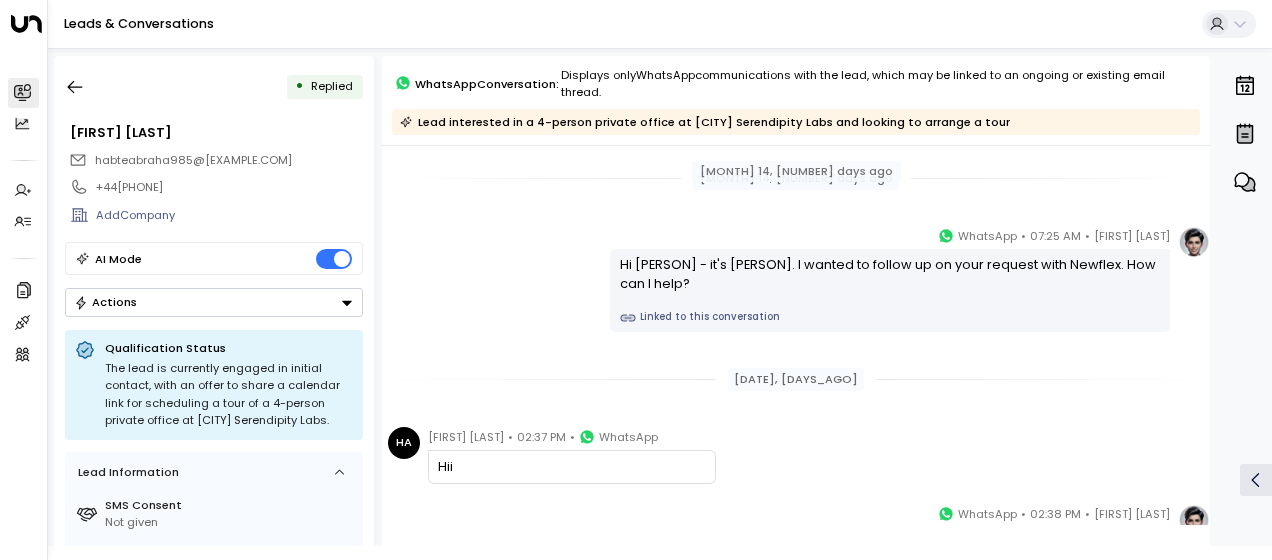 scroll, scrollTop: 0, scrollLeft: 0, axis: both 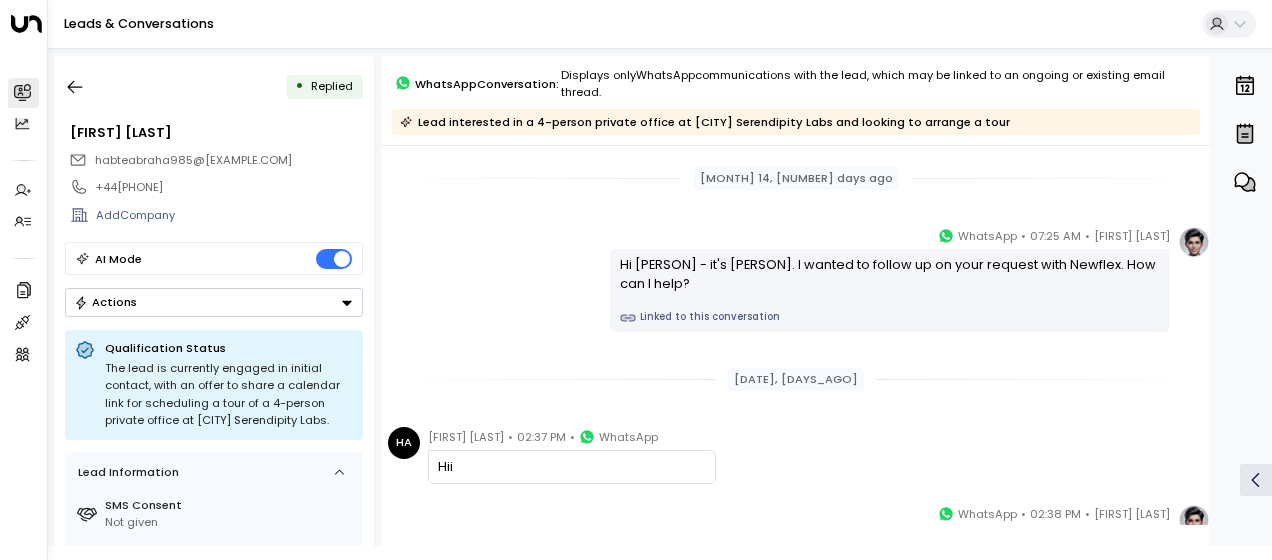 click on "[DATE] [DAYS_AGO] [FIRST] [LAST] • 07:25 AM • WhatsApp Hi [FIRST] - it's [FIRST] [LAST]. I wanted to follow up on your request with Newflex. How can I help? Linked to this conversation Jul 29, 3 days ago HA [FIRST] [LAST] • 02:37 PM • WhatsApp Hii [FIRST] [LAST] • 02:38 PM • WhatsApp Hi [FIRST], 1-4 people private offices at Exchange Quay. Details & photos: https://serendipitylabs.com/uk/manchester-exchange-quay/ Alt: Manchester Old Trafford, Bold Bauhaus, Warrington. Tours Wed 10 am, Thu 2 pm or Fri 4 pm GMT. Work for you?" at bounding box center (796, 384) 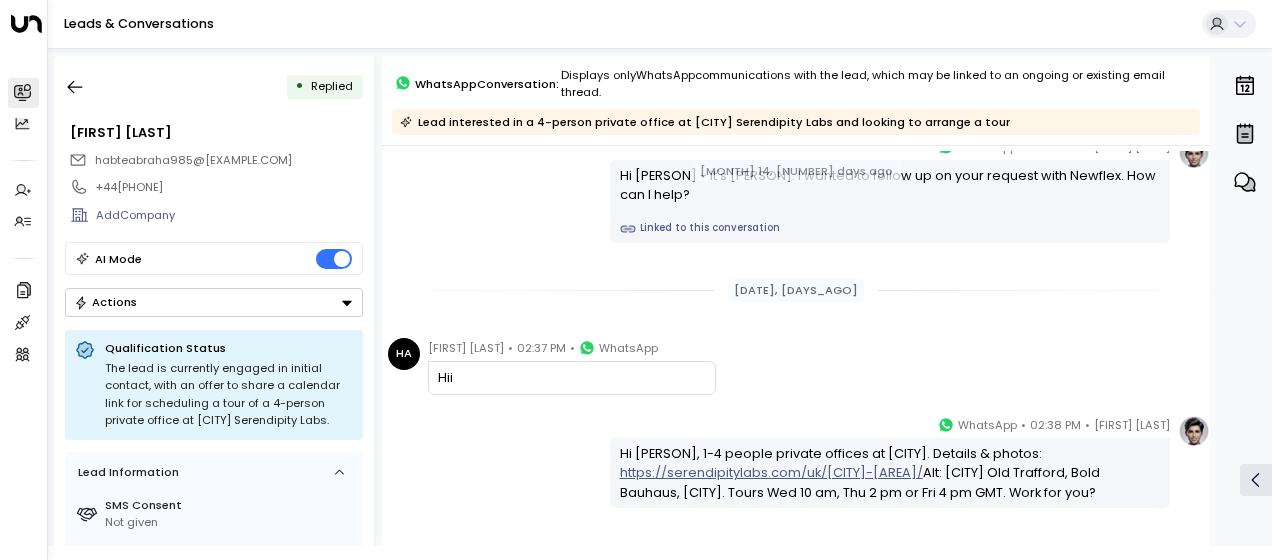 scroll, scrollTop: 91, scrollLeft: 0, axis: vertical 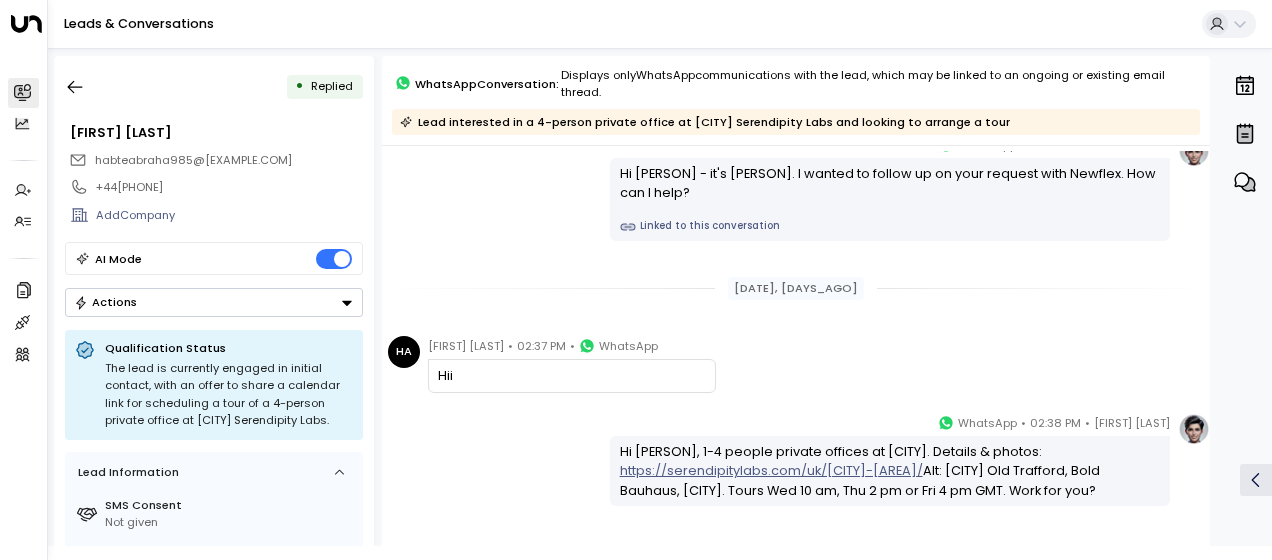 drag, startPoint x: 618, startPoint y: 165, endPoint x: 714, endPoint y: 550, distance: 396.78836 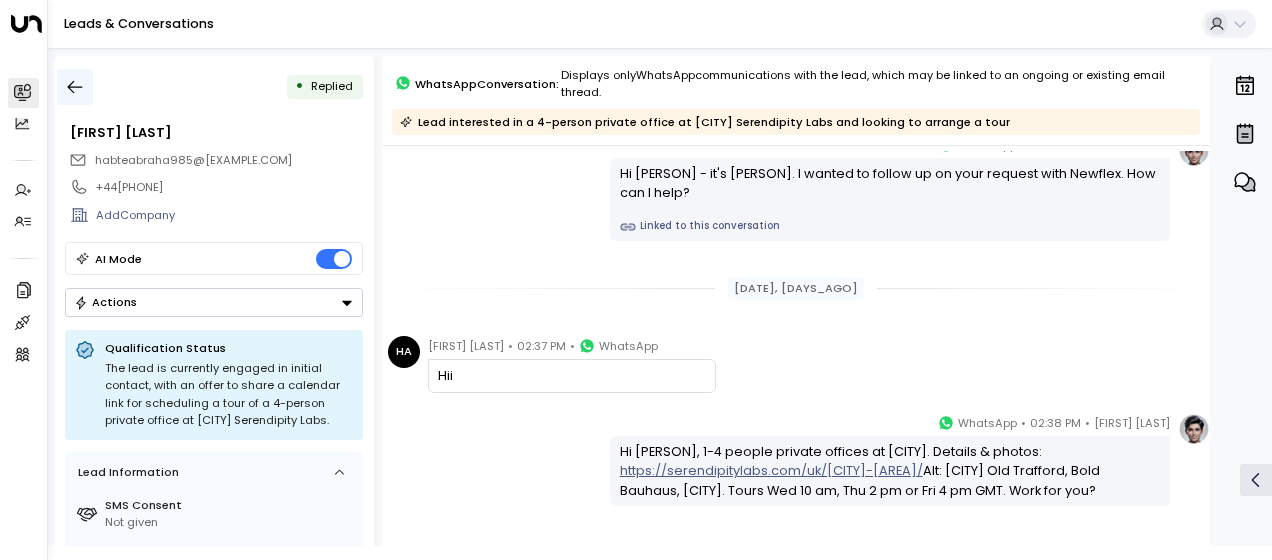 click 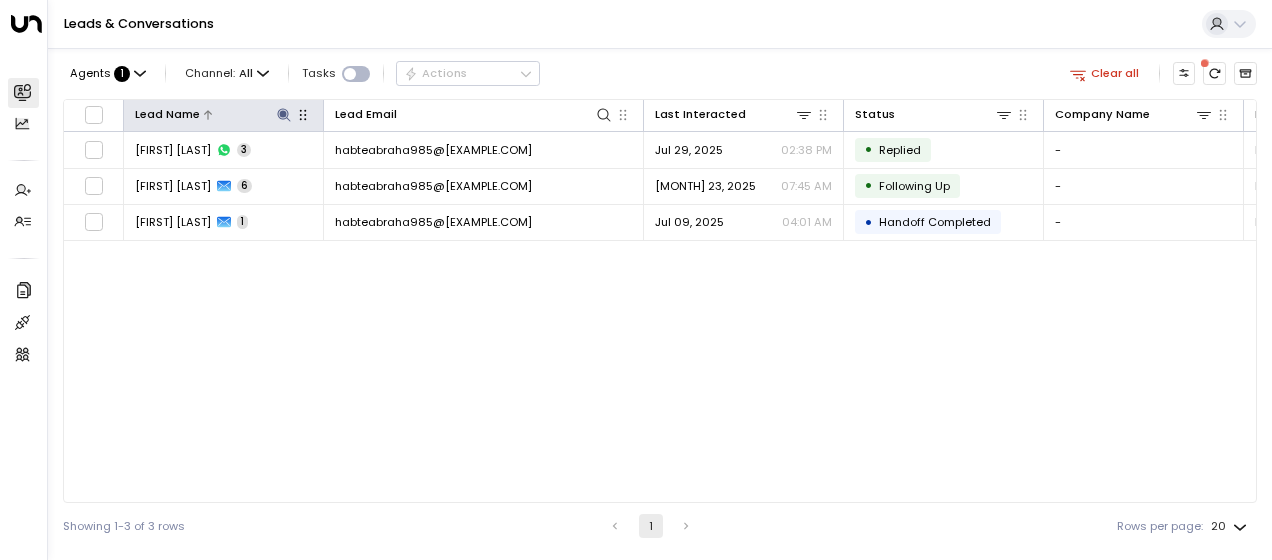 click 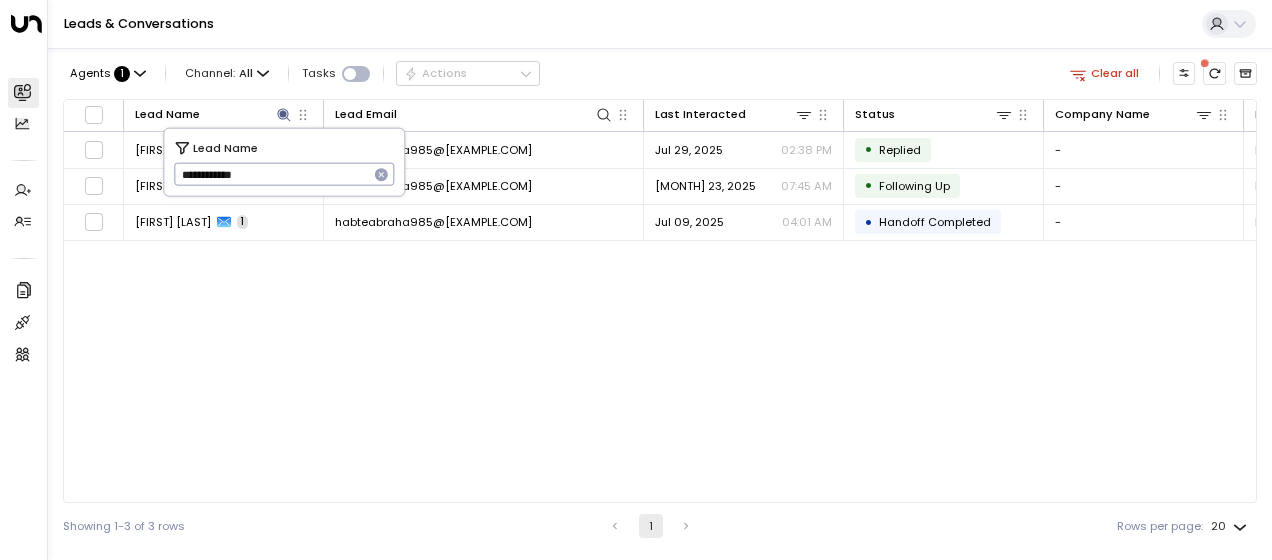 click on "**********" at bounding box center (271, 174) 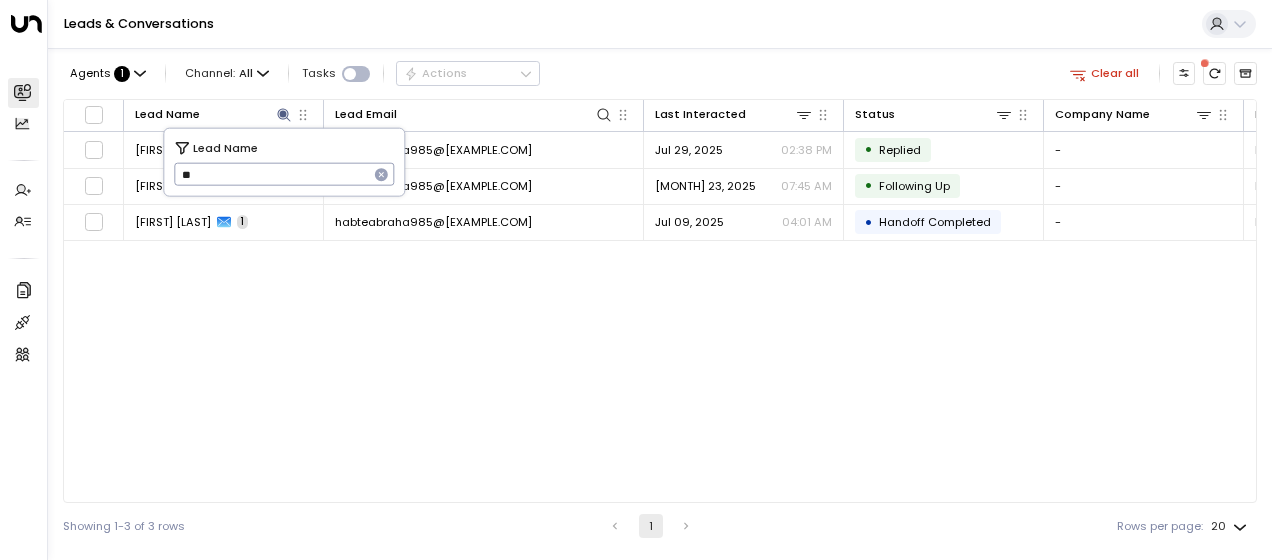 type on "*" 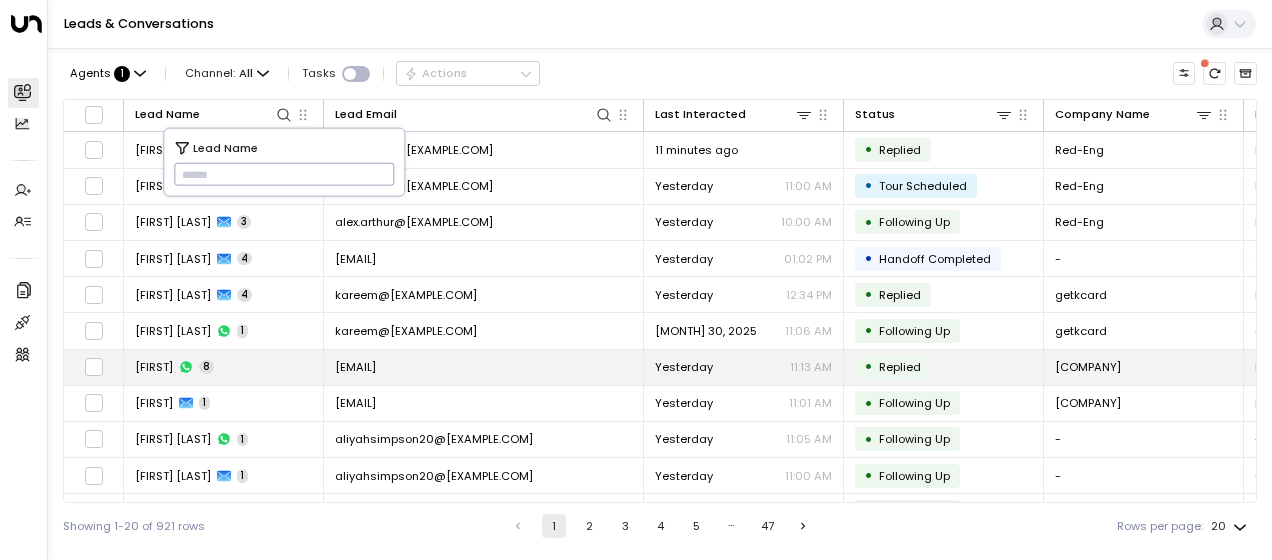 type on "**********" 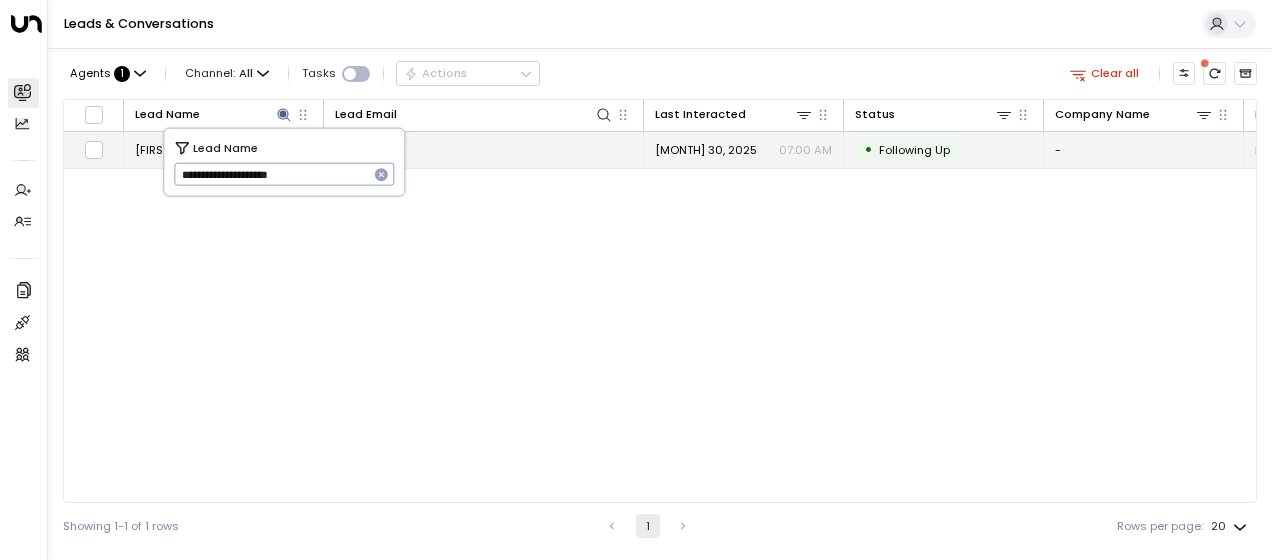 click on "[EMAIL]" at bounding box center [355, 150] 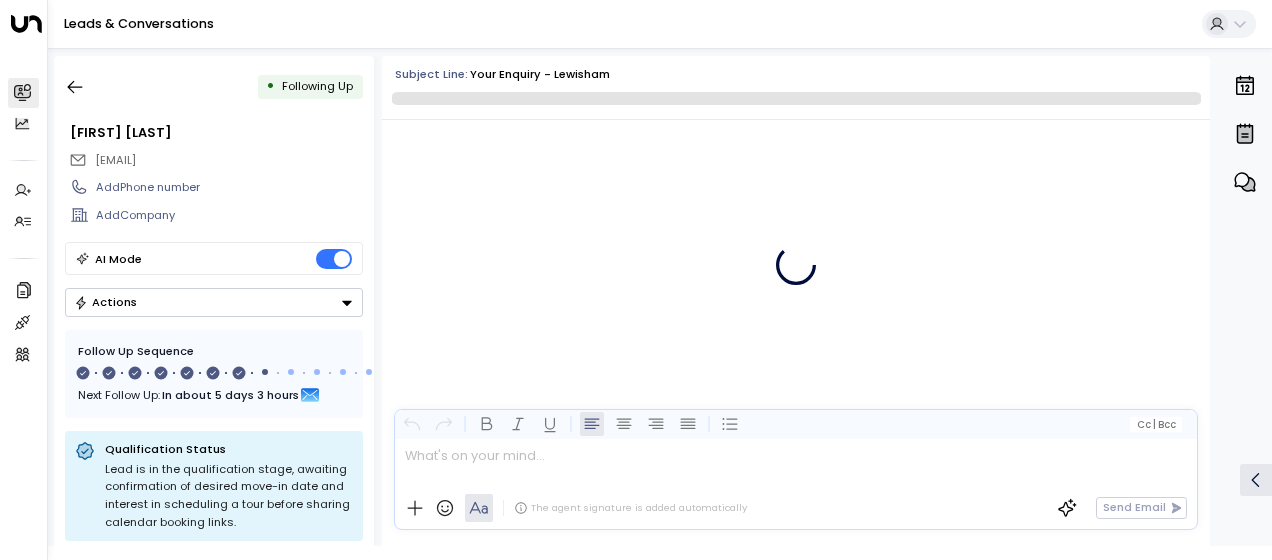 scroll, scrollTop: 5811, scrollLeft: 0, axis: vertical 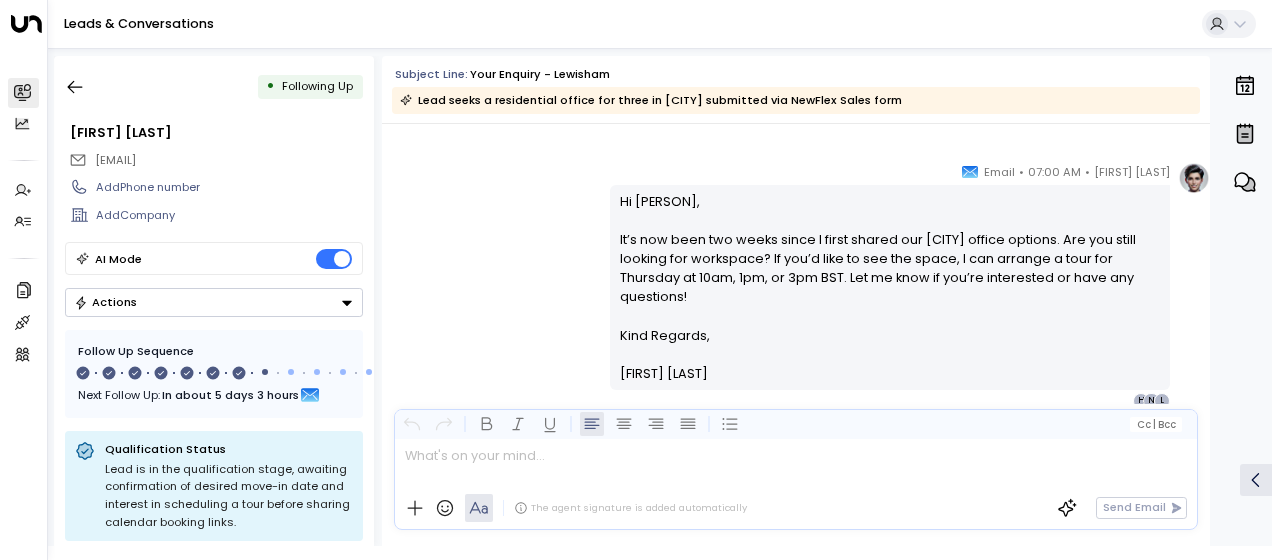 drag, startPoint x: 616, startPoint y: 198, endPoint x: 708, endPoint y: 368, distance: 193.2977 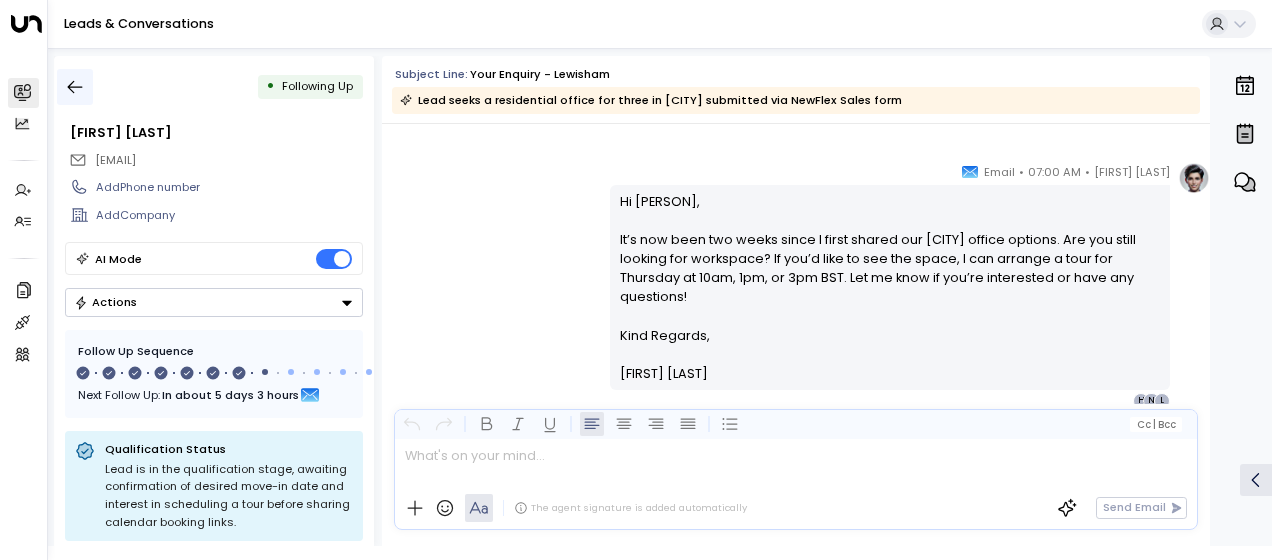 click 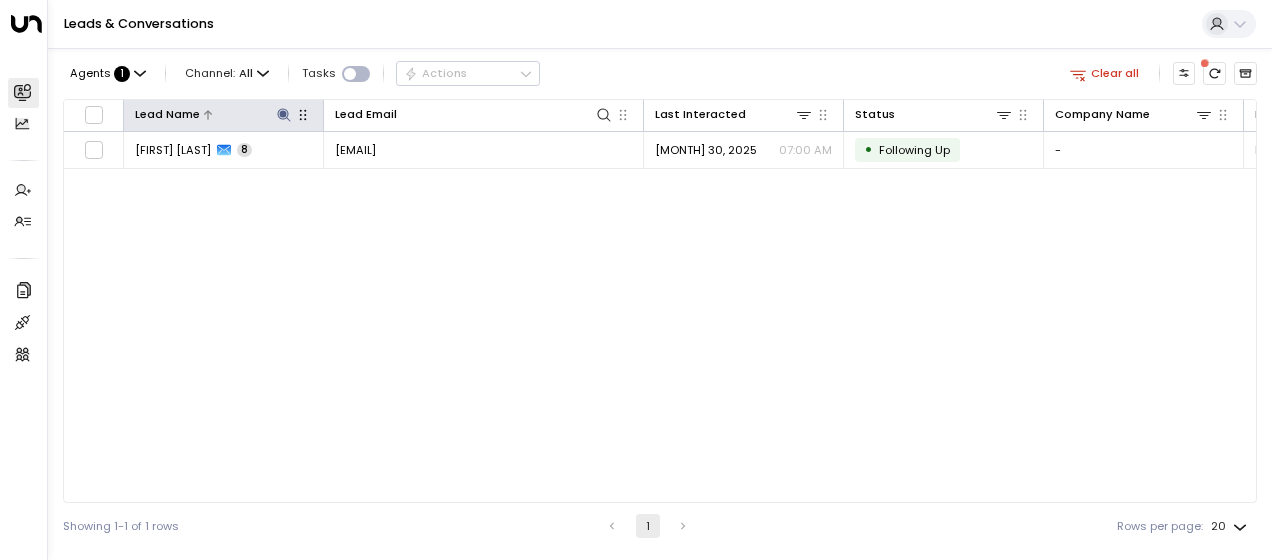 click 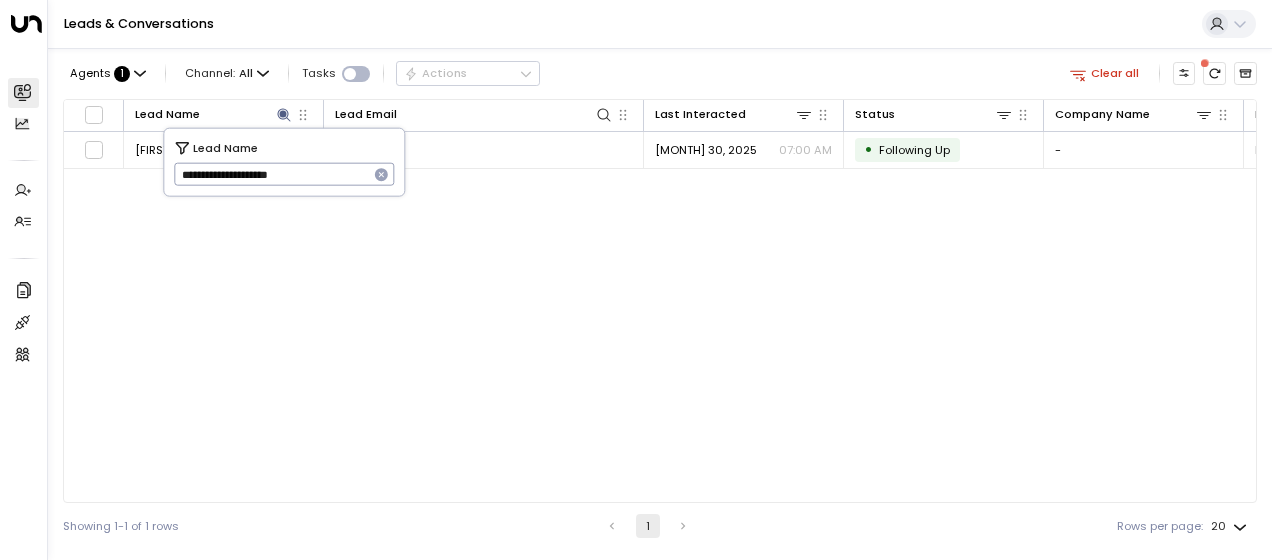 click on "**********" at bounding box center [271, 174] 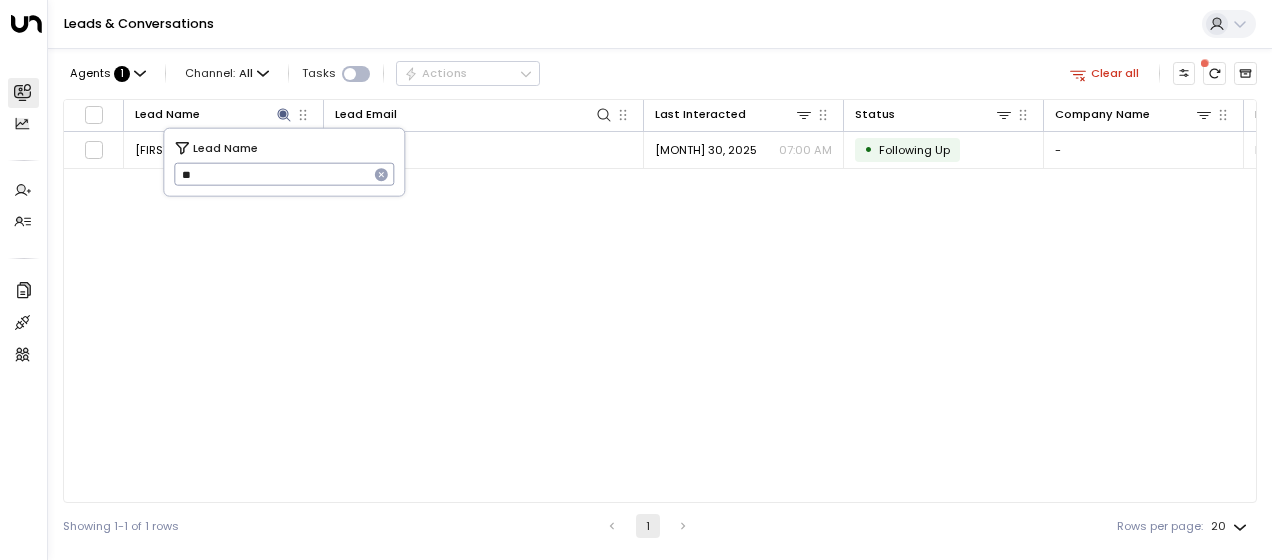 type on "*" 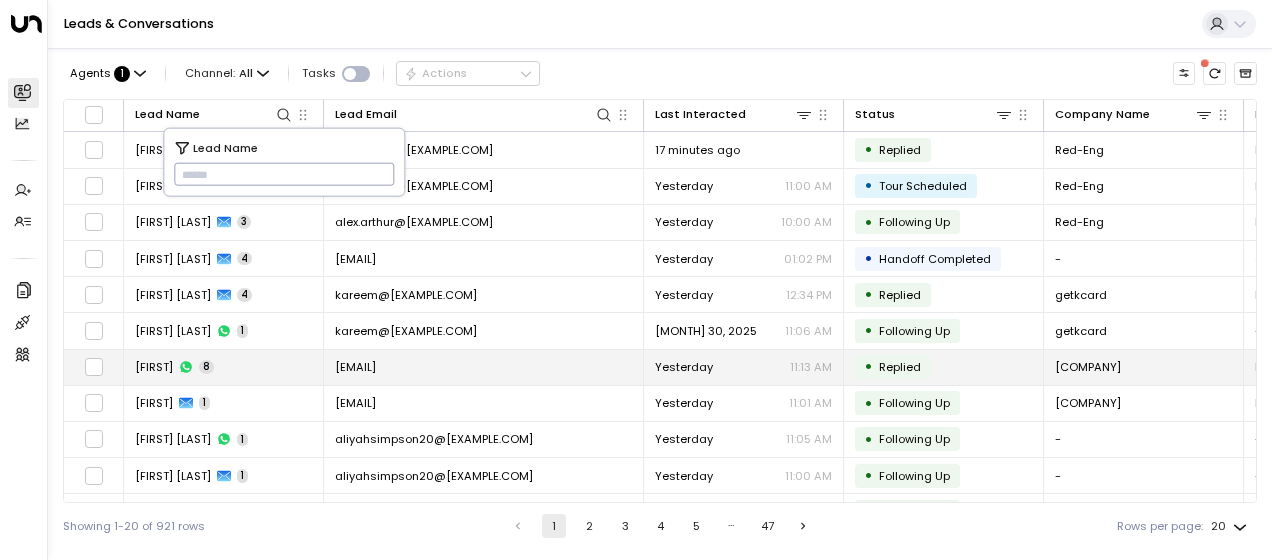 type on "**********" 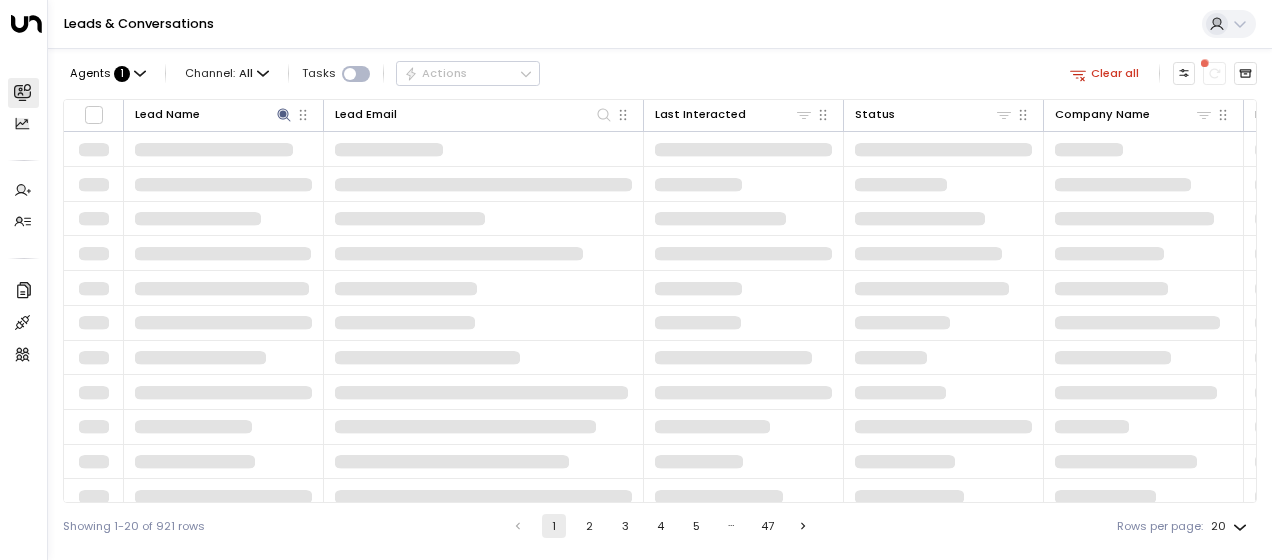 click at bounding box center [224, 392] 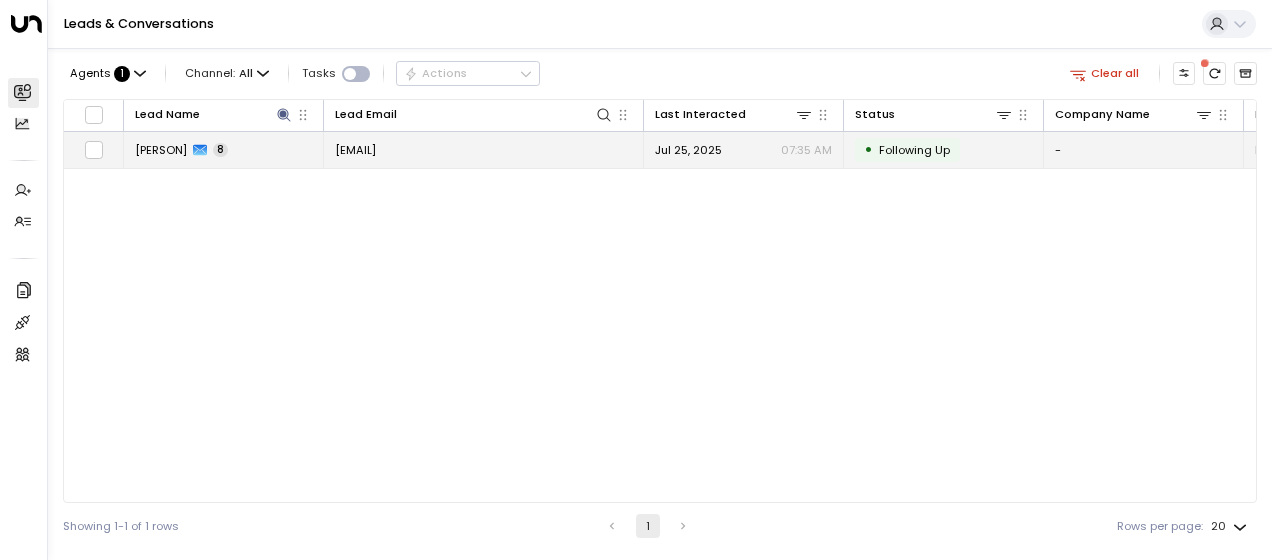 click on "[EMAIL]" at bounding box center [355, 150] 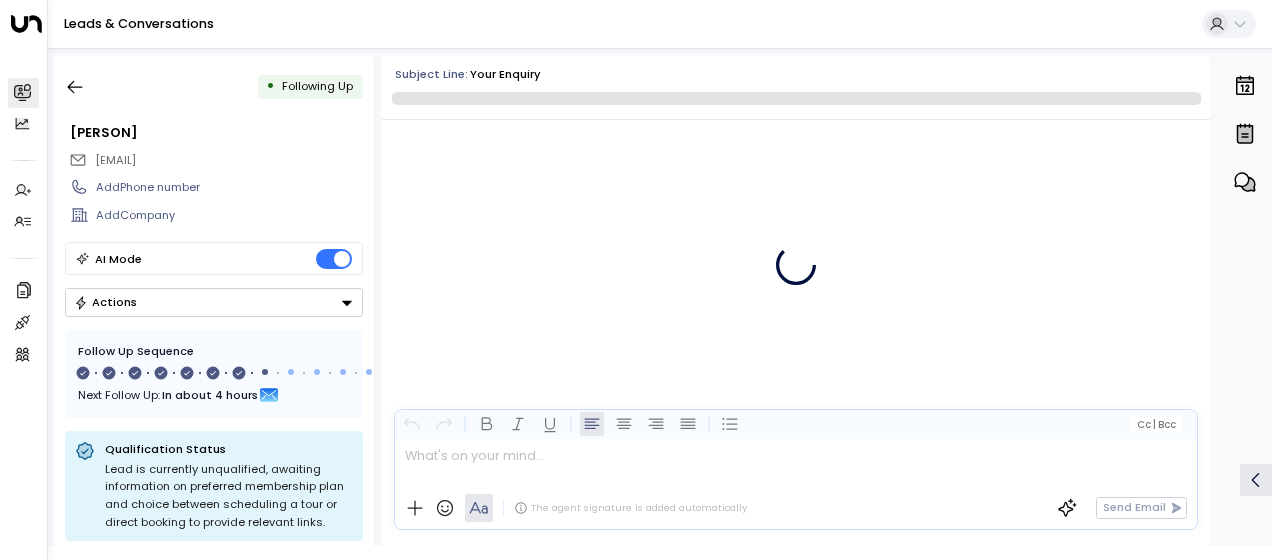 scroll, scrollTop: 5773, scrollLeft: 0, axis: vertical 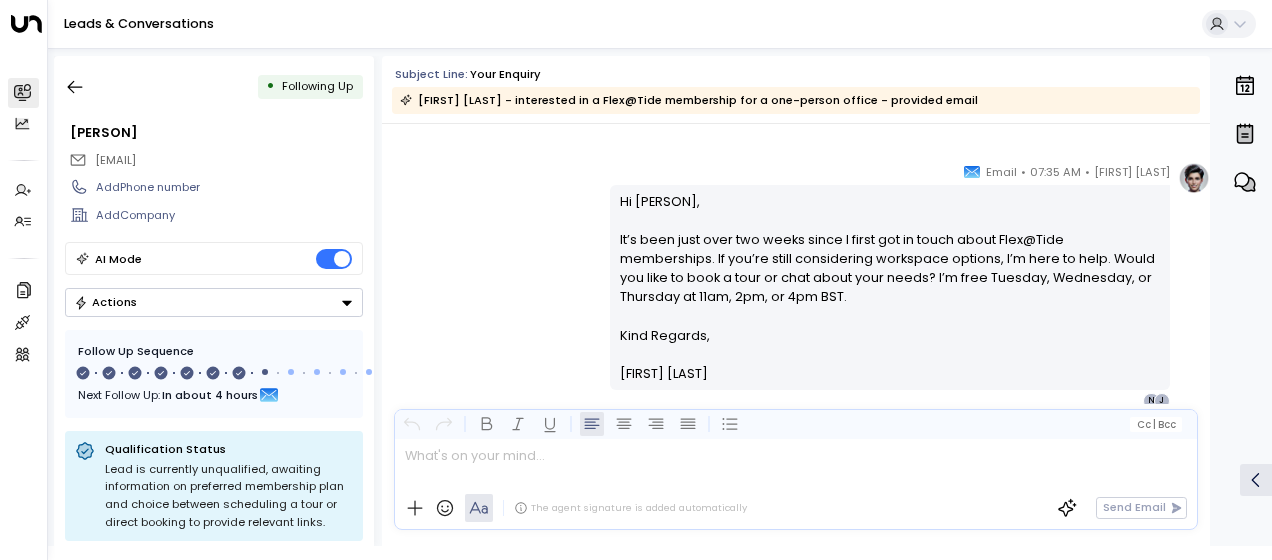 drag, startPoint x: 616, startPoint y: 198, endPoint x: 718, endPoint y: 386, distance: 213.88782 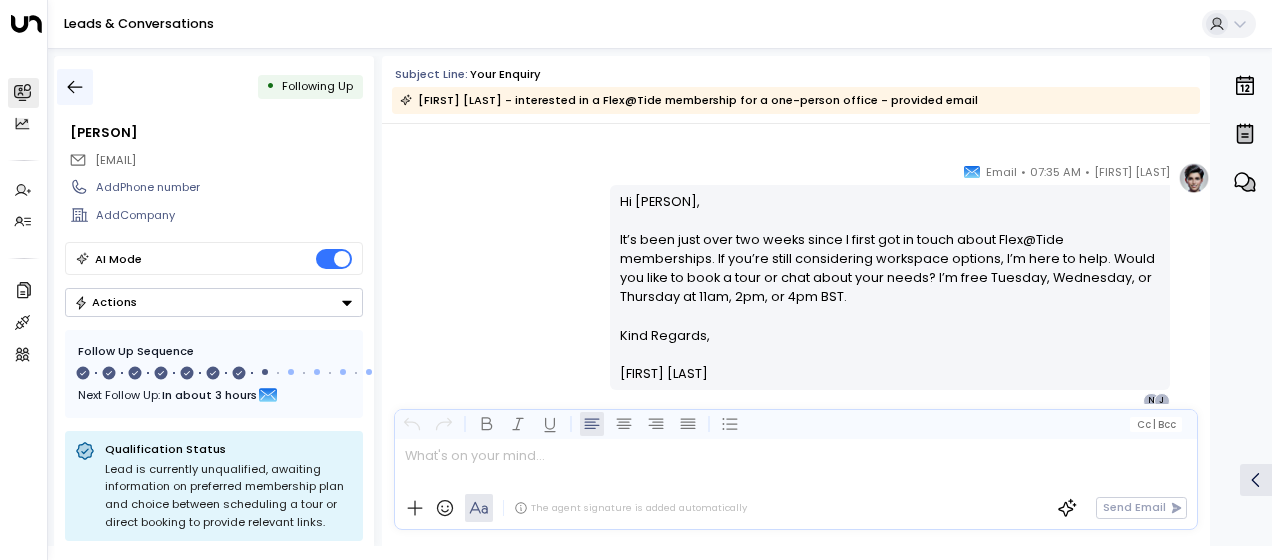 click 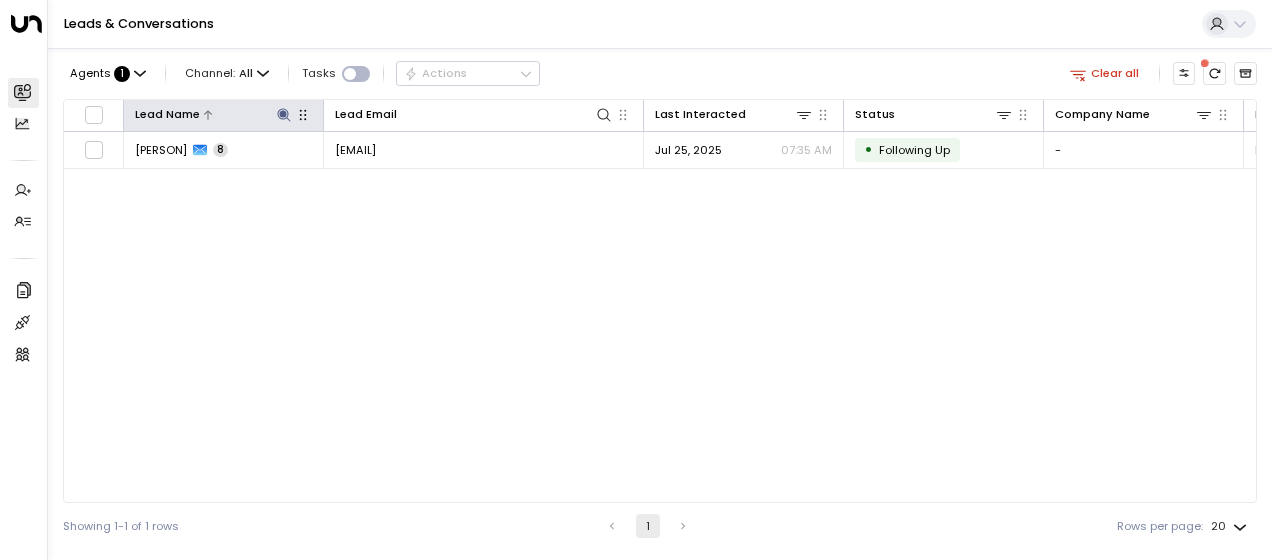 click 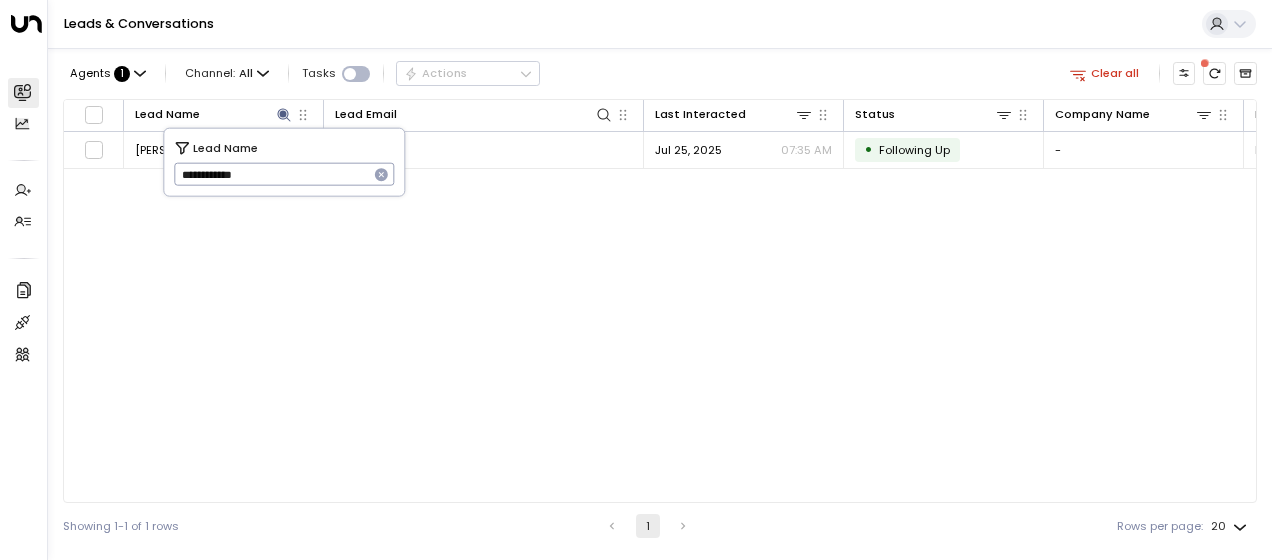 click on "**********" at bounding box center [271, 174] 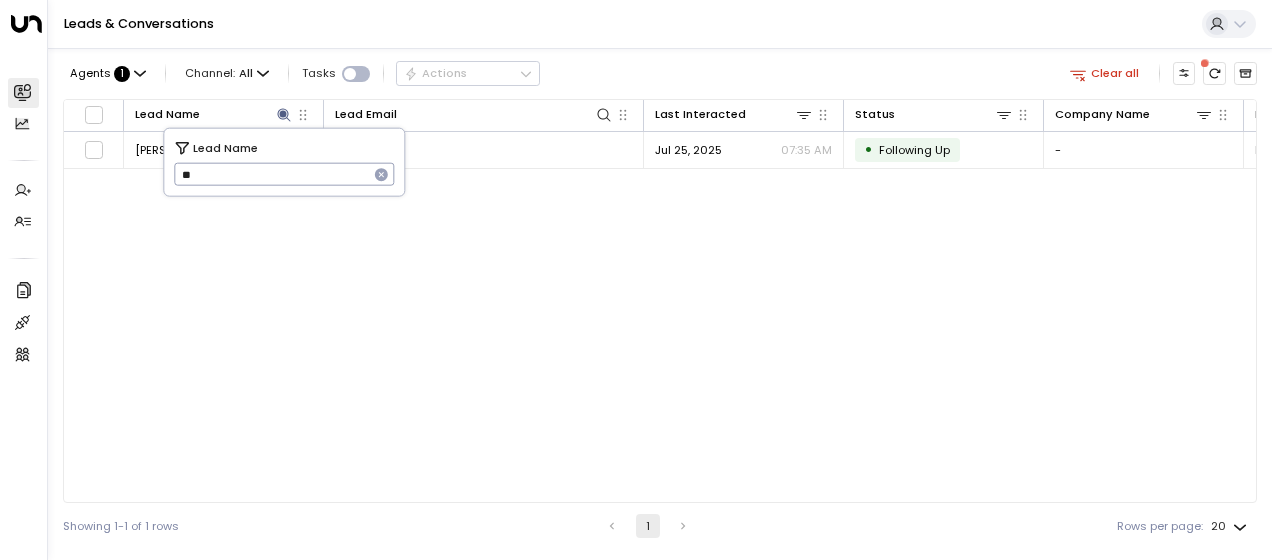 type on "*" 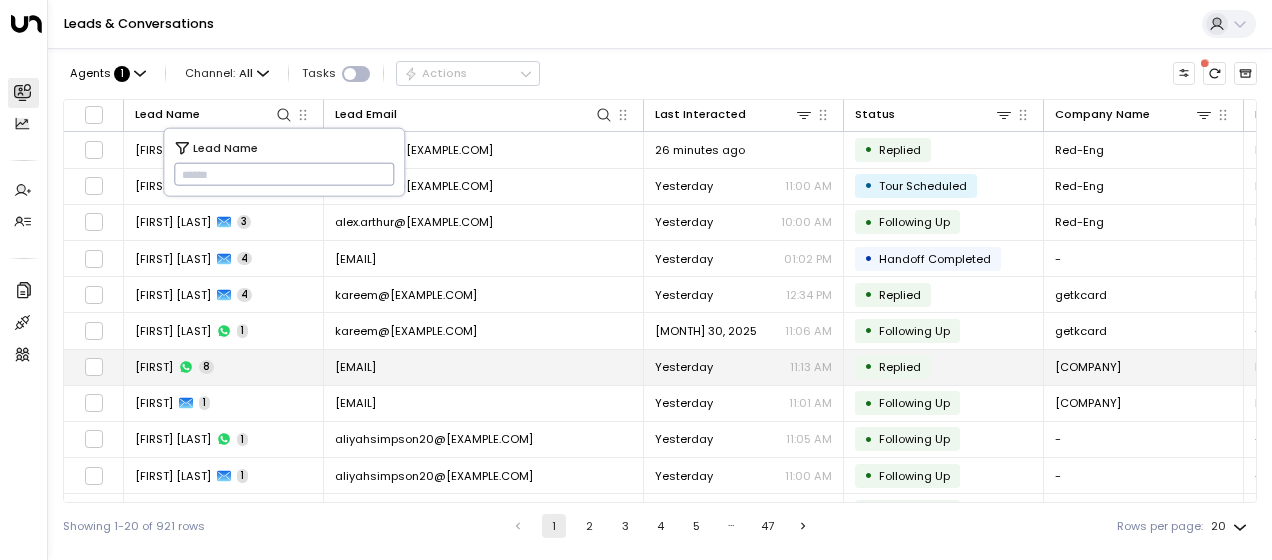 type on "**********" 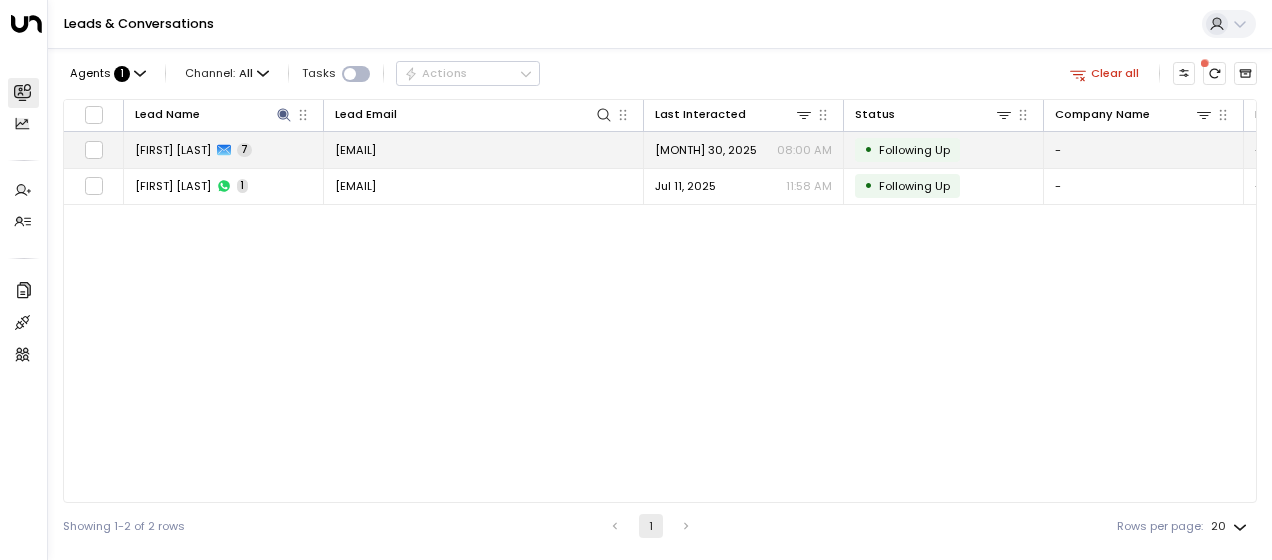 click on "[EMAIL]" at bounding box center (355, 150) 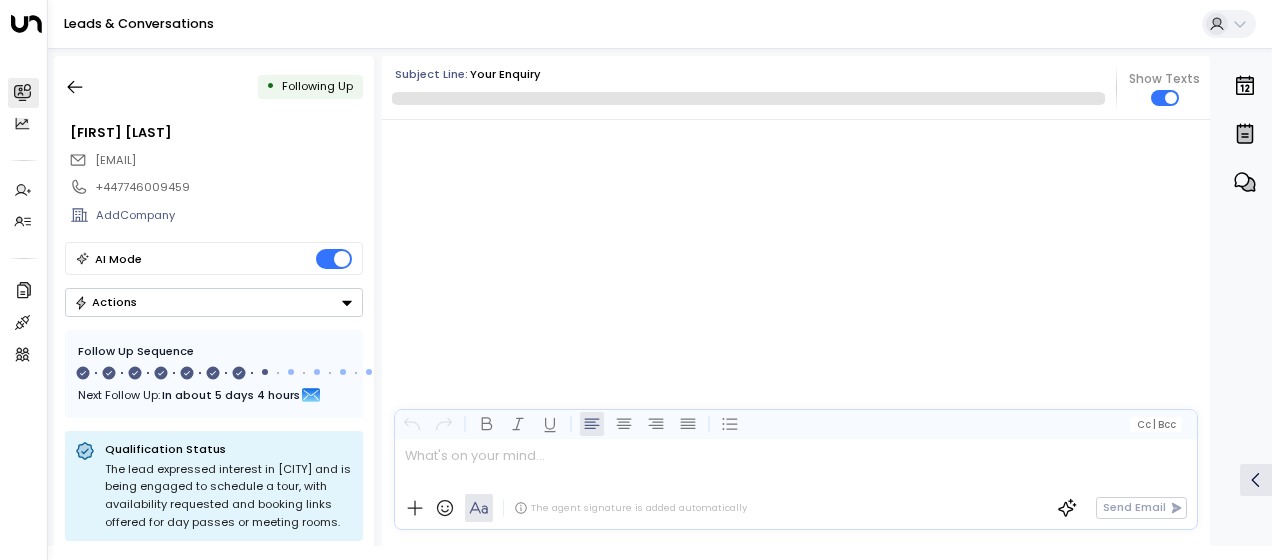 scroll, scrollTop: 6235, scrollLeft: 0, axis: vertical 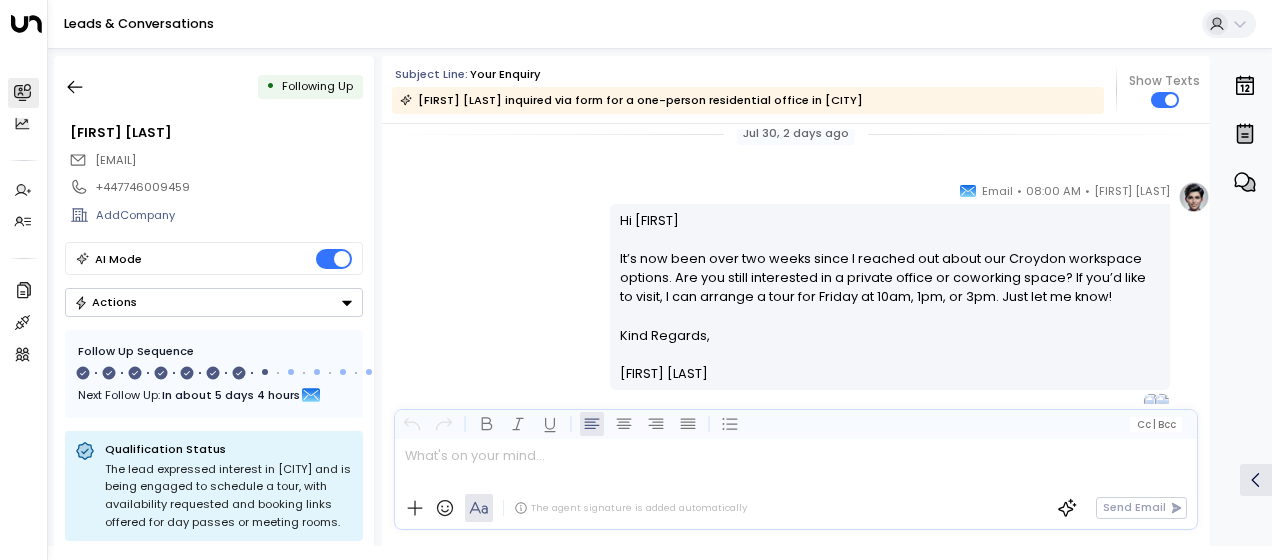 drag, startPoint x: 615, startPoint y: 216, endPoint x: 725, endPoint y: 384, distance: 200.80836 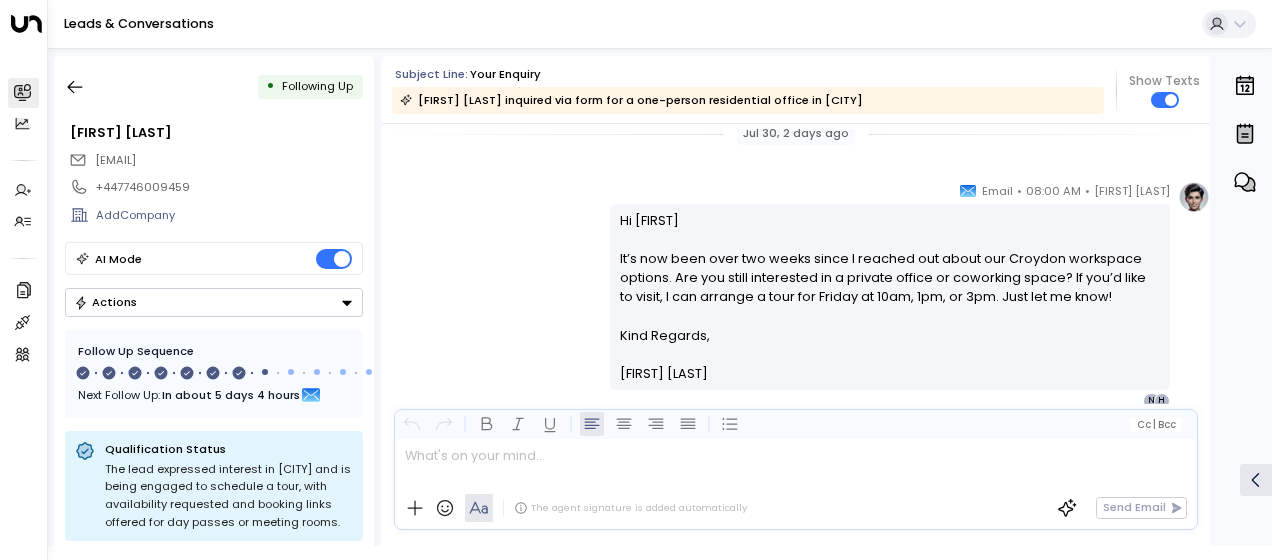 drag, startPoint x: 725, startPoint y: 384, endPoint x: 652, endPoint y: 292, distance: 117.4436 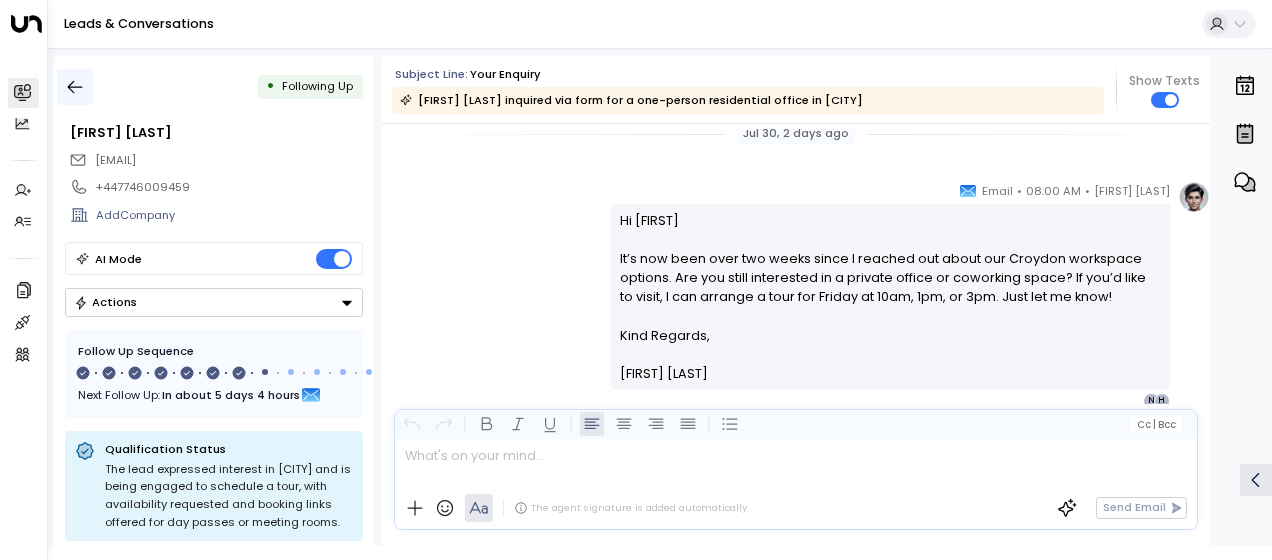 click 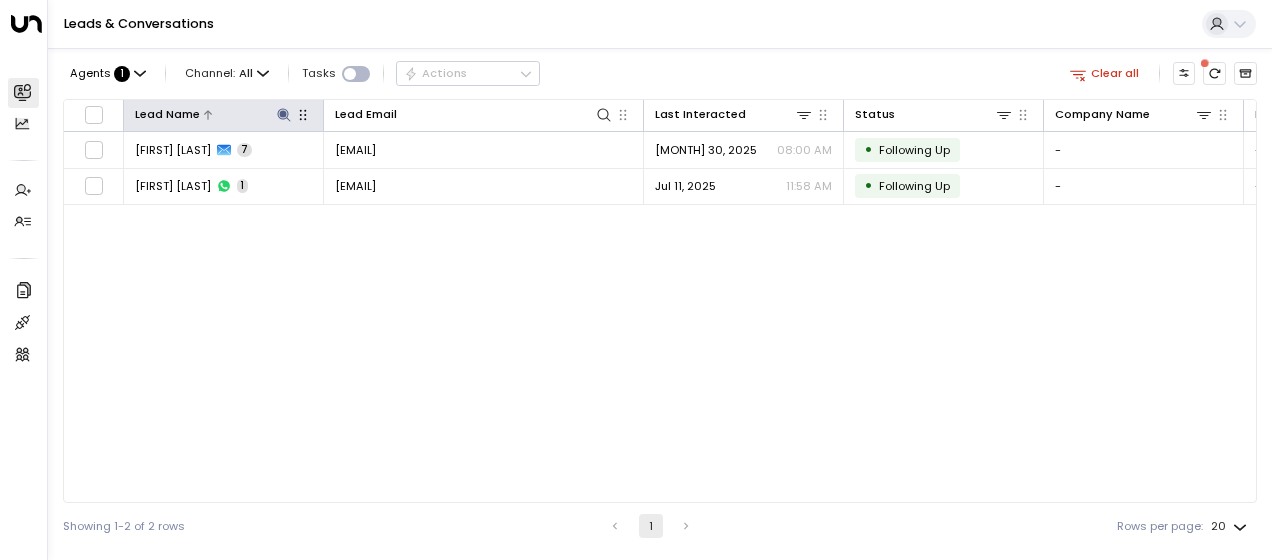 click 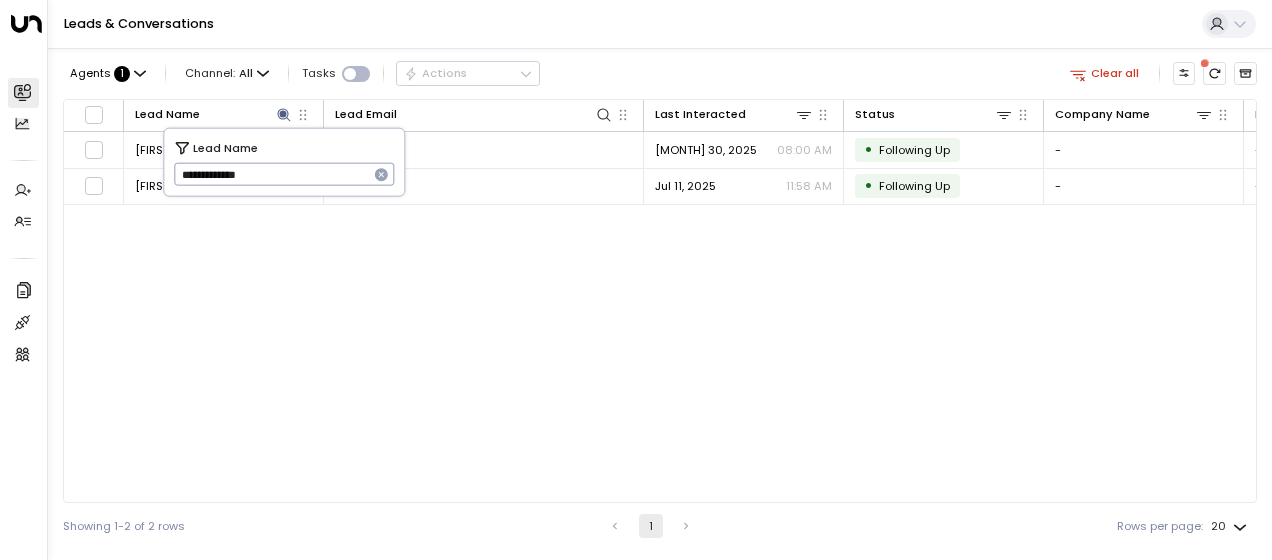 click on "**********" at bounding box center [271, 174] 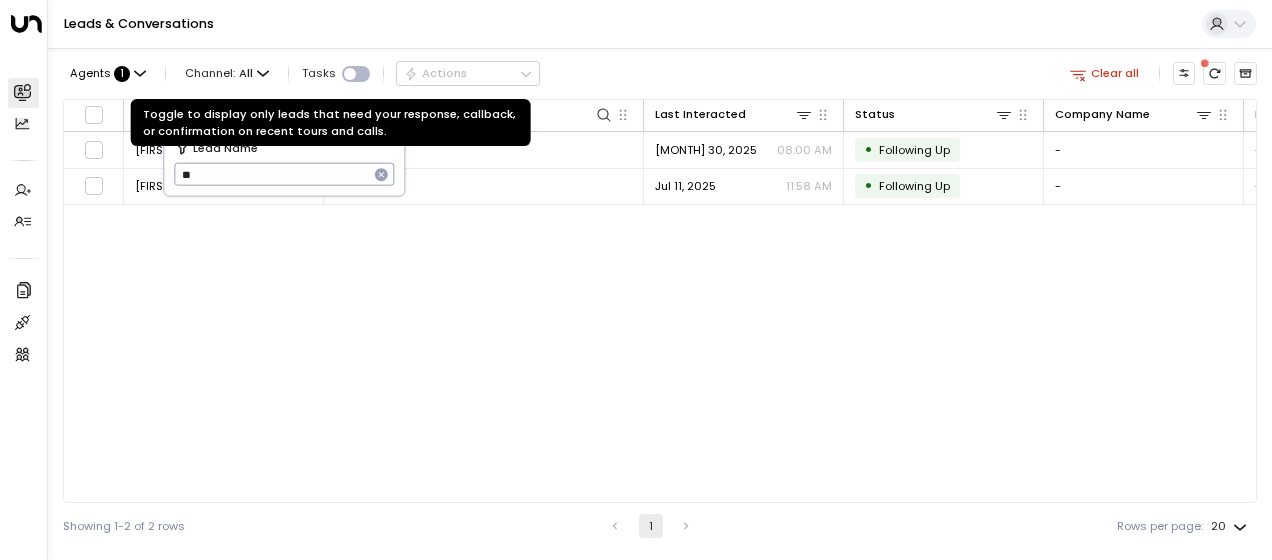 type on "*" 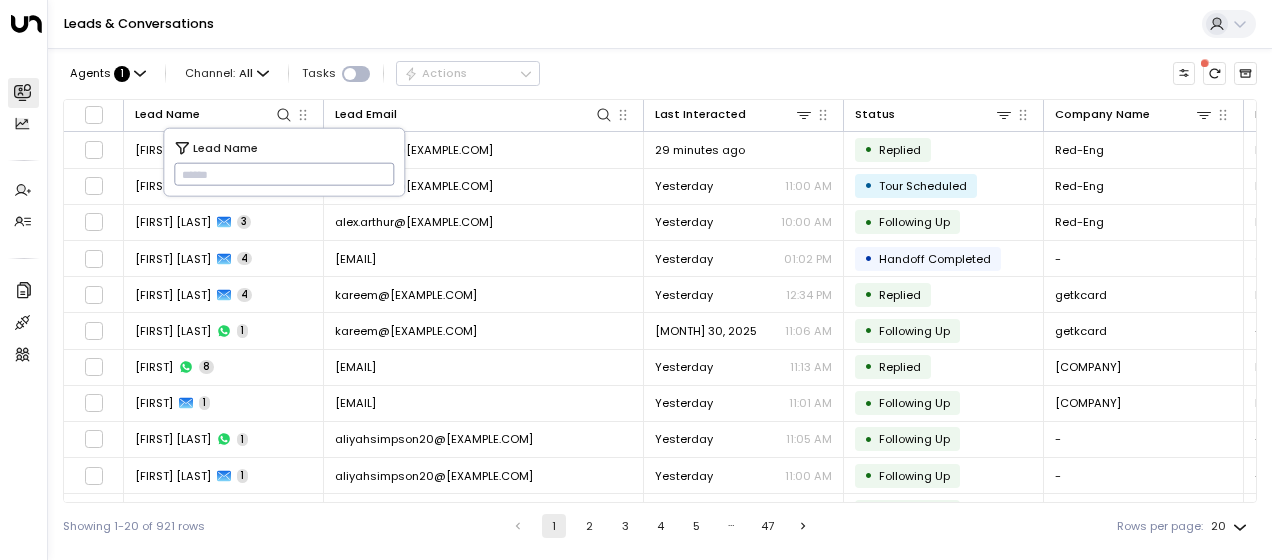type on "**********" 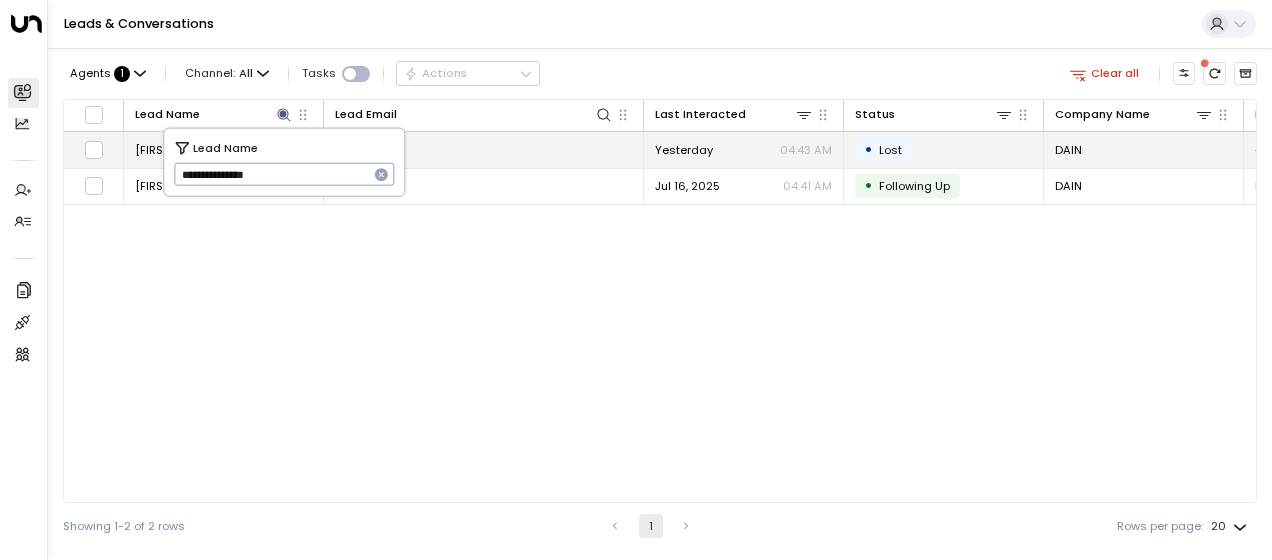 click on "[EMAIL]" at bounding box center (484, 149) 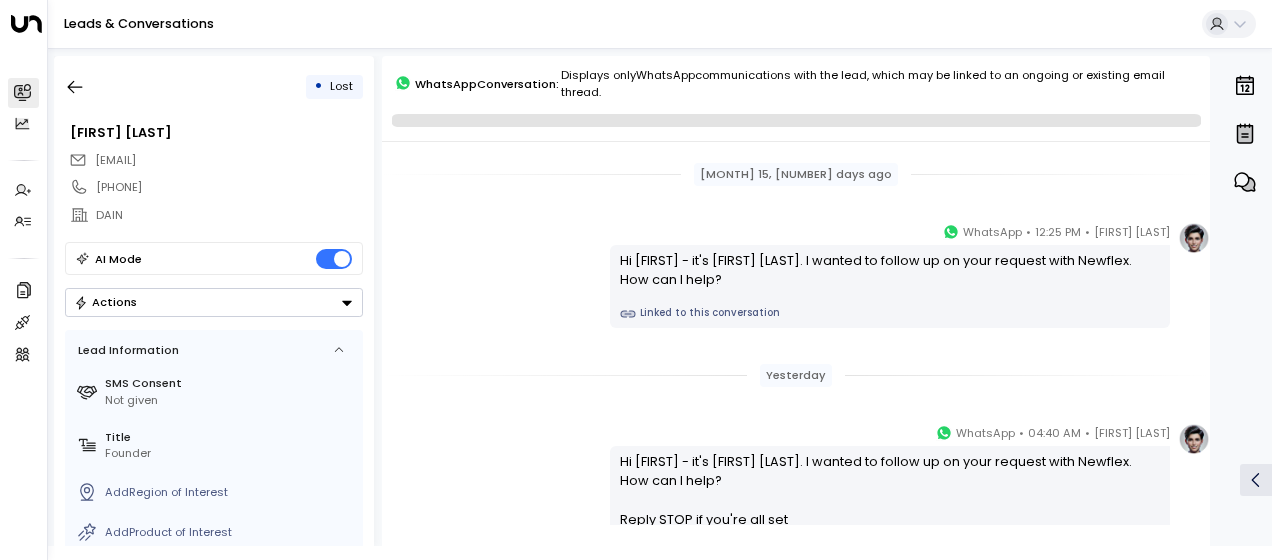 scroll, scrollTop: 119, scrollLeft: 0, axis: vertical 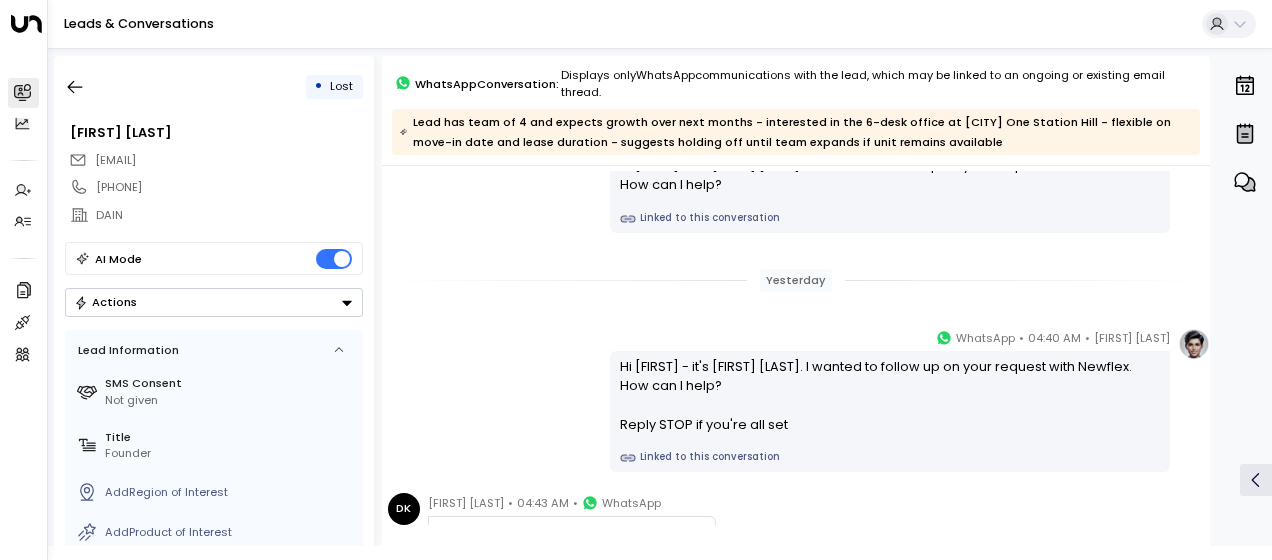 click on "[FIRST] [LAST] • 04:40 AM • WhatsApp Hi [FIRST] - it's [FIRST] [LAST]. I wanted to follow up on your request with Newflex. How can I help?
Reply STOP if you're all set Linked to this conversation" at bounding box center (796, 400) 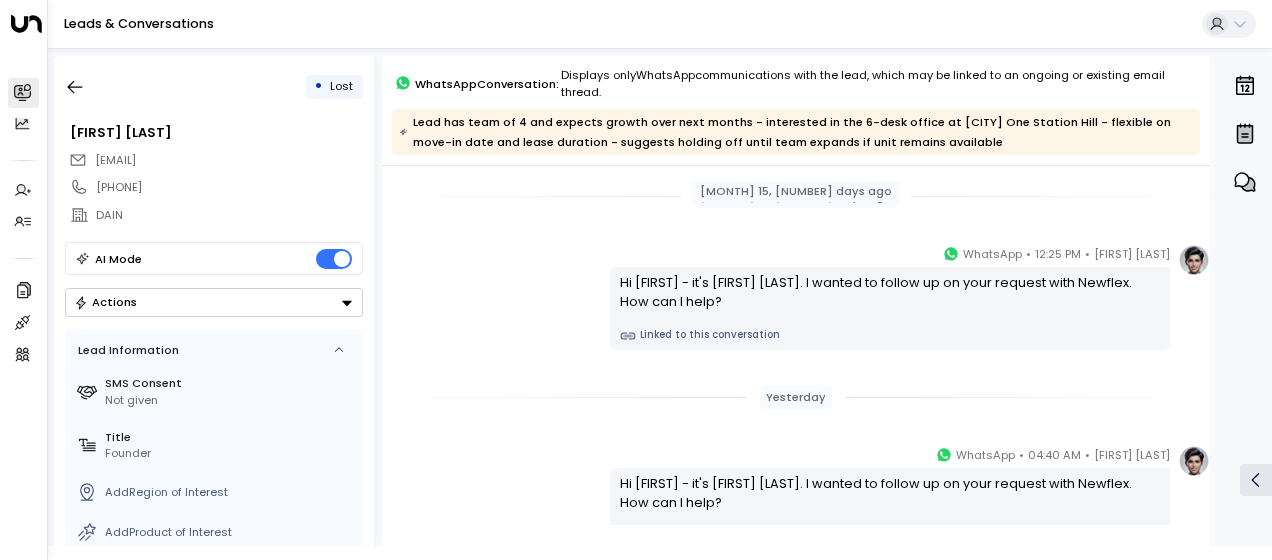 scroll, scrollTop: 0, scrollLeft: 0, axis: both 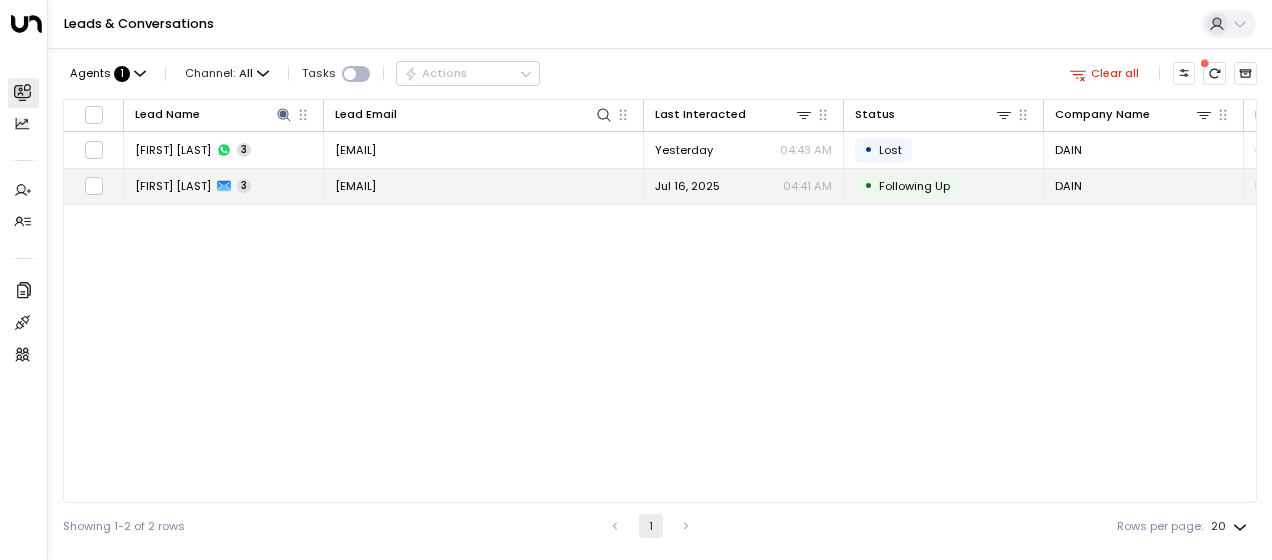 click on "[EMAIL]" at bounding box center (355, 186) 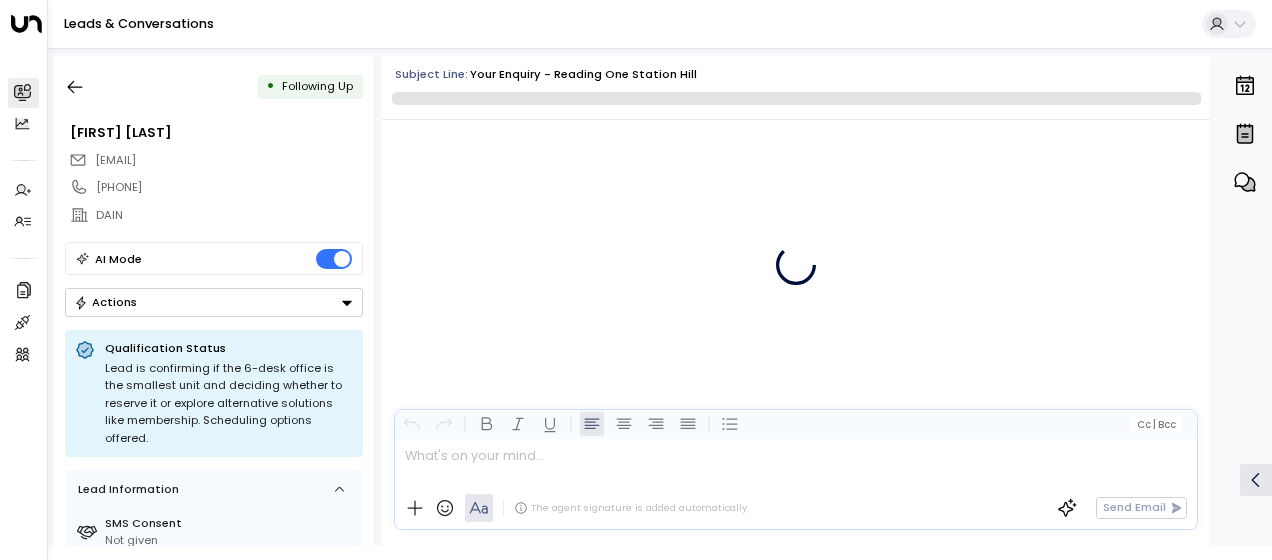 scroll, scrollTop: 1207, scrollLeft: 0, axis: vertical 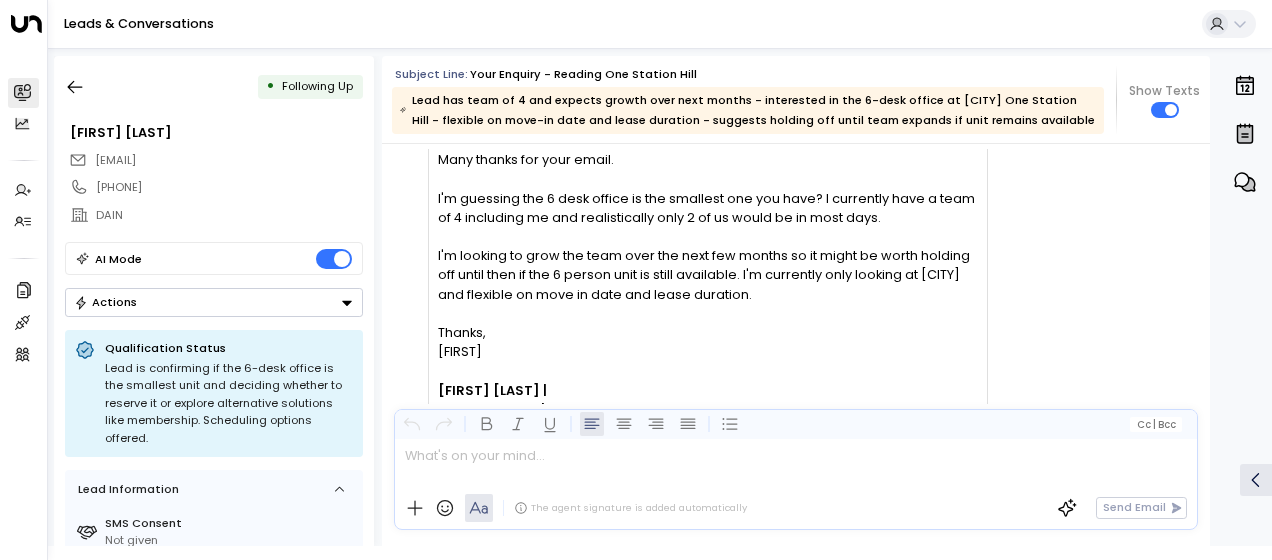 click on "DK [LAST] • 04:39 AM • Email Attention: This message was sent from outside the NewFlex network. Please be extra vigilant when opening attachments or clicking links. Hi Olivia, Many thanks for your email. I'm guessing the 6 desk office is the smallest one you have? I currently have a team of 4 including me and realistically only 2 of us would be in most days. I'm looking to grow the team over the next few months so it might be worth holding off until then if the 6 person unit is still available. I'm currently only looking at [CITY] and flexible on move in date and lease duration. Thanks, [LAST] [LAST] | Founder of DAIN | +44 (0)[PHONE]" at bounding box center [688, 266] 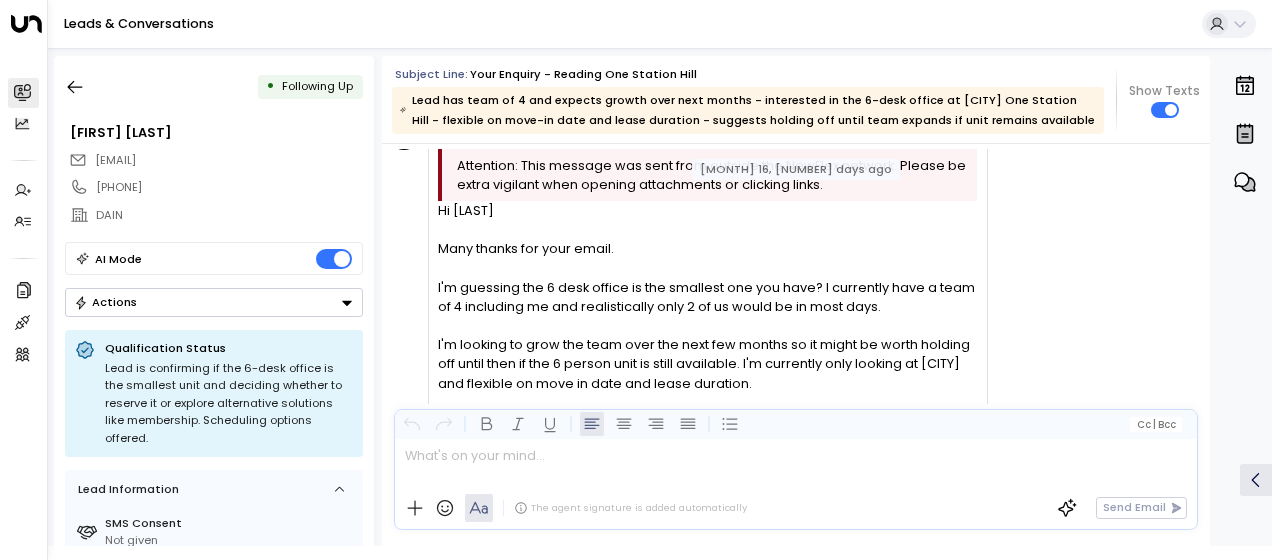 scroll, scrollTop: 1087, scrollLeft: 0, axis: vertical 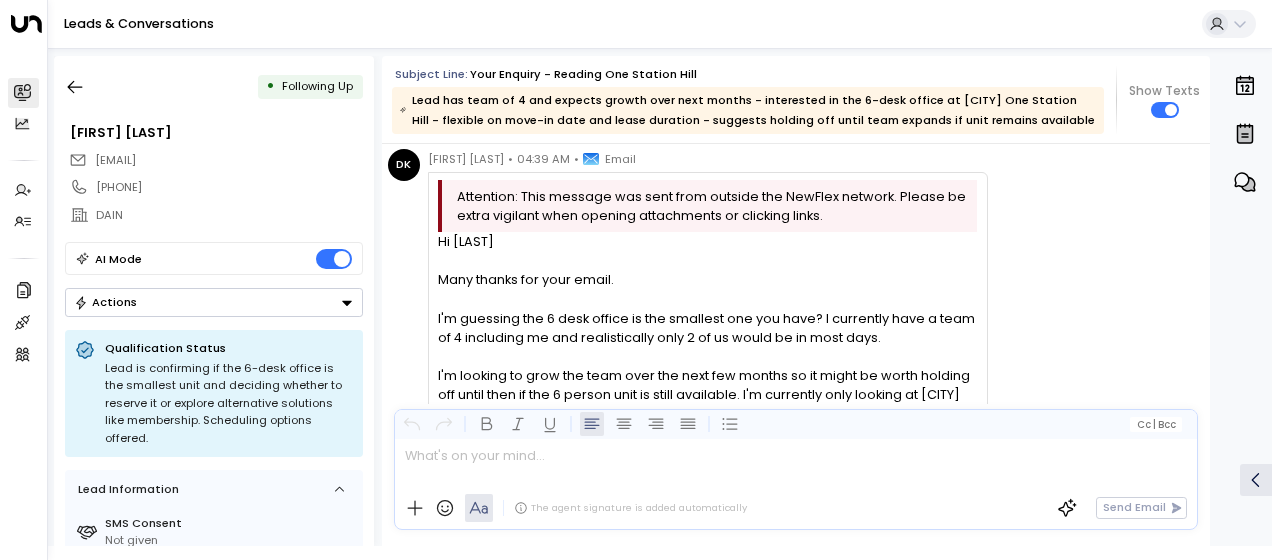 click on "DK [LAST] • 04:39 AM • Email Attention: This message was sent from outside the NewFlex network. Please be extra vigilant when opening attachments or clicking links. Hi Olivia, Many thanks for your email. I'm guessing the 6 desk office is the smallest one you have? I currently have a team of 4 including me and realistically only 2 of us would be in most days. I'm looking to grow the team over the next few months so it might be worth holding off until then if the 6 person unit is still available. I'm currently only looking at [CITY] and flexible on move in date and lease duration. Thanks, [LAST] [LAST] | Founder of DAIN | +44 (0)[PHONE] O" at bounding box center (799, 386) 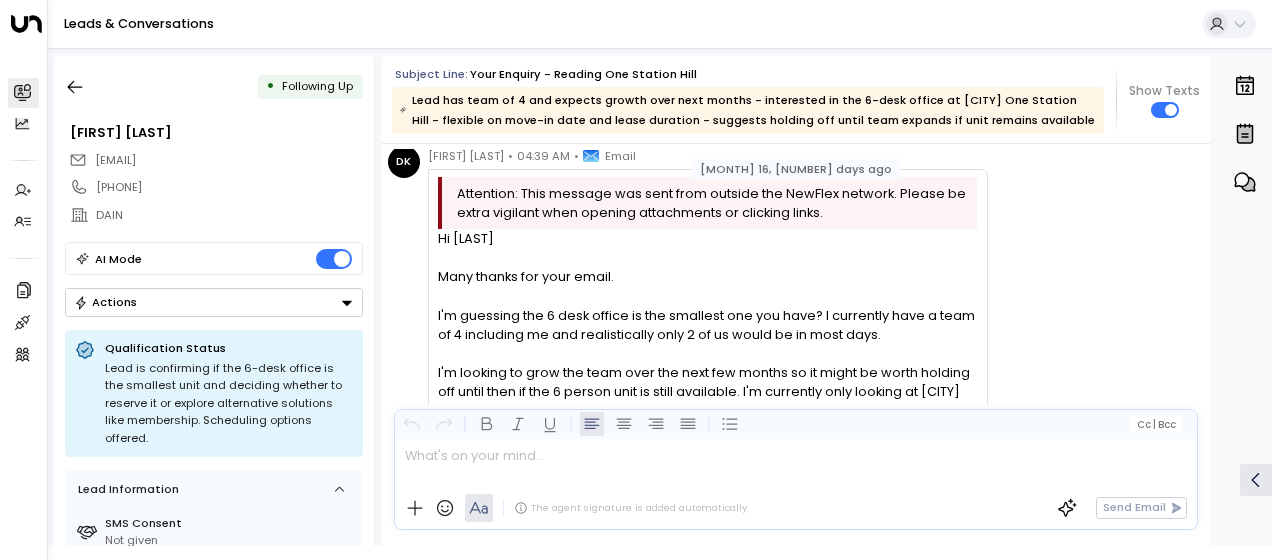 scroll, scrollTop: 1087, scrollLeft: 0, axis: vertical 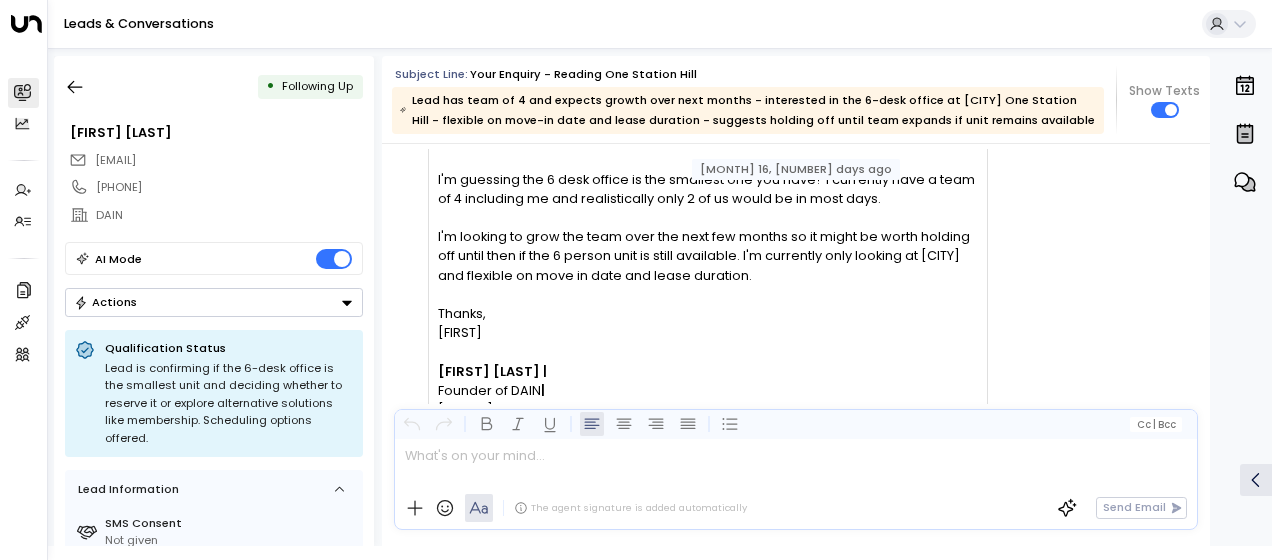 drag, startPoint x: 438, startPoint y: 237, endPoint x: 444, endPoint y: 162, distance: 75.23962 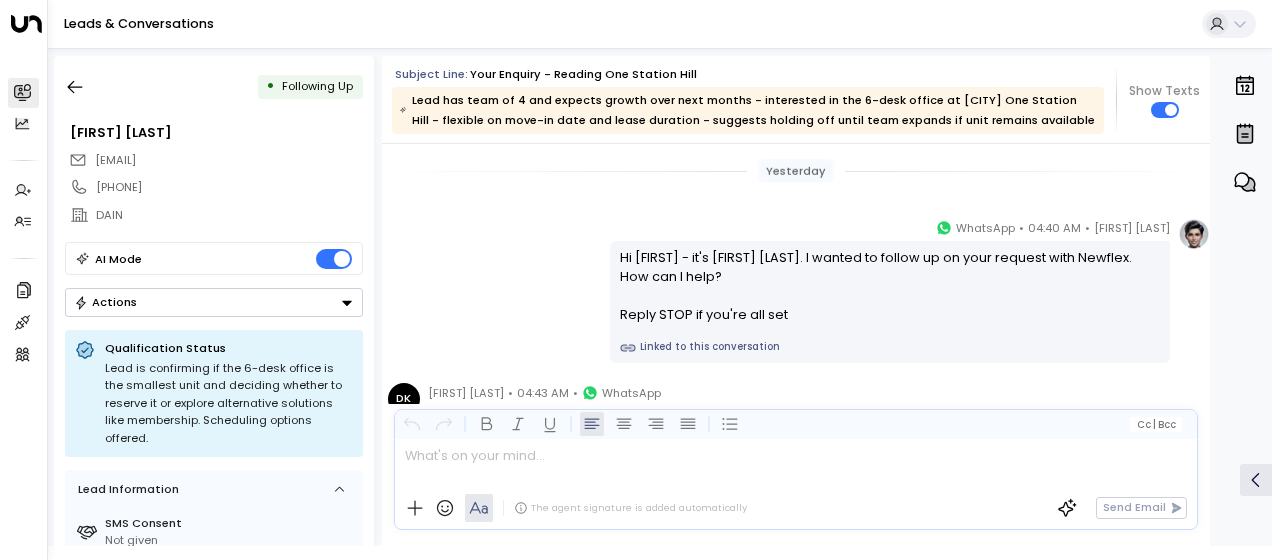 scroll, scrollTop: 2001, scrollLeft: 0, axis: vertical 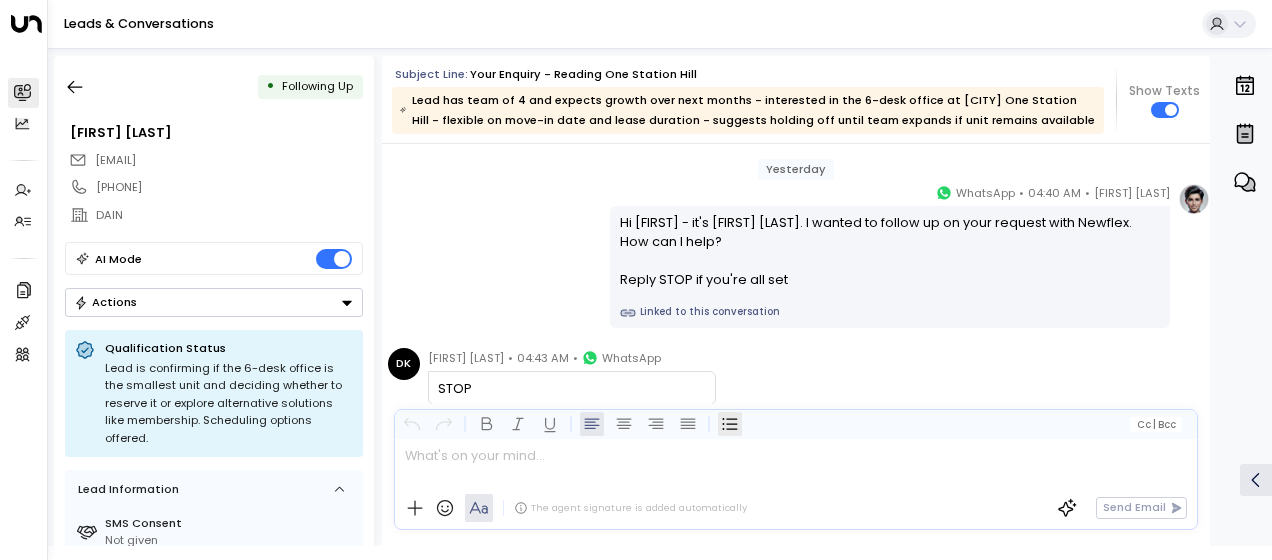 drag, startPoint x: 616, startPoint y: 256, endPoint x: 718, endPoint y: 413, distance: 187.22446 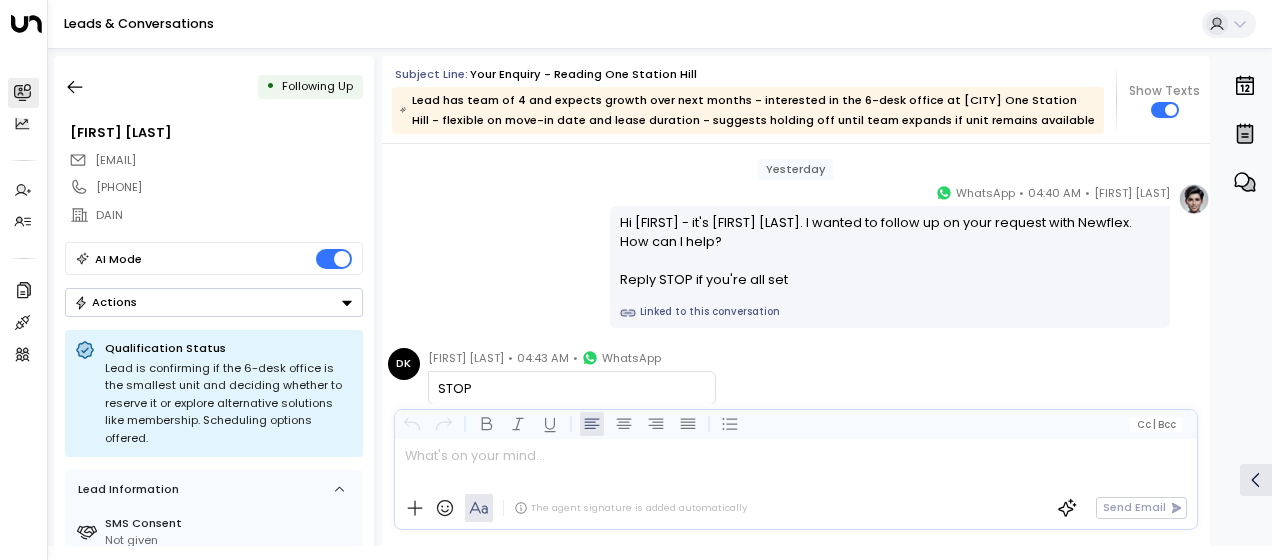 drag, startPoint x: 718, startPoint y: 413, endPoint x: 562, endPoint y: 378, distance: 159.87808 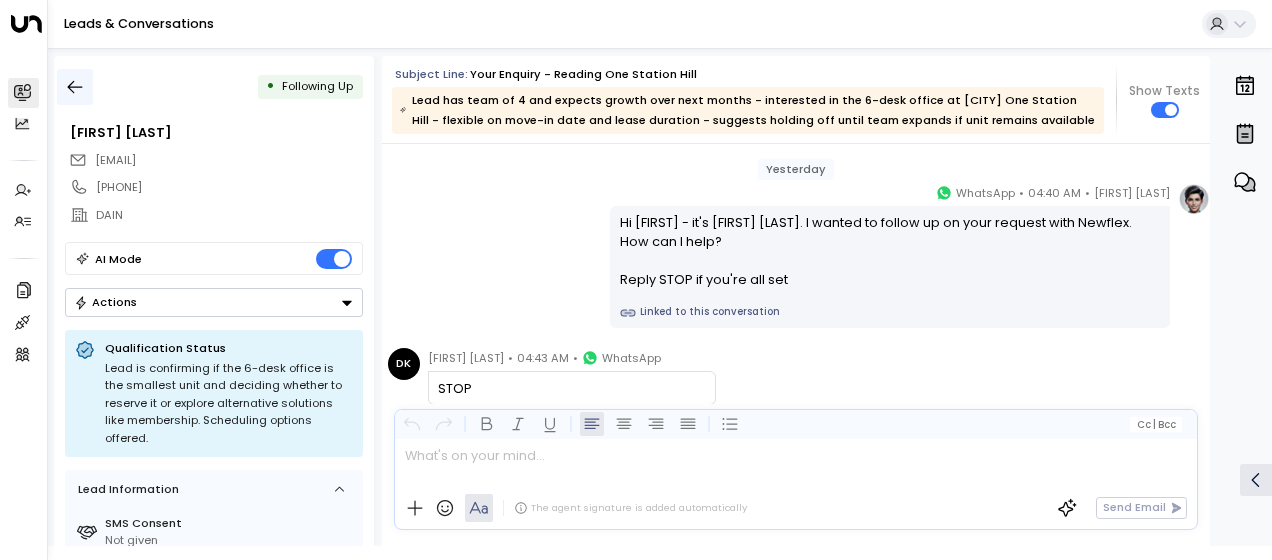 click 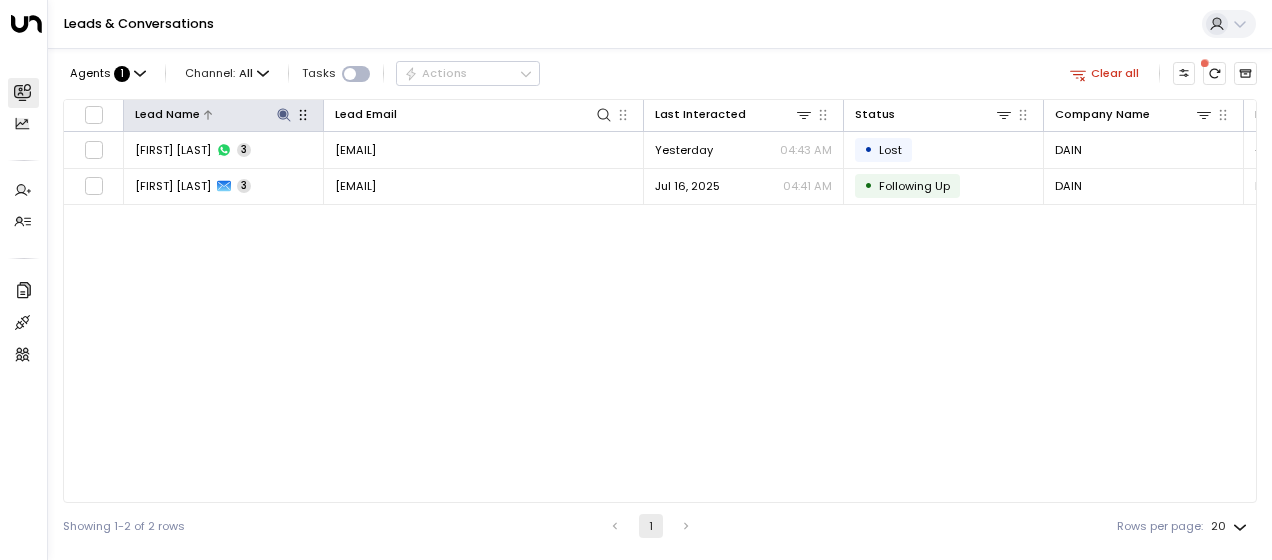click 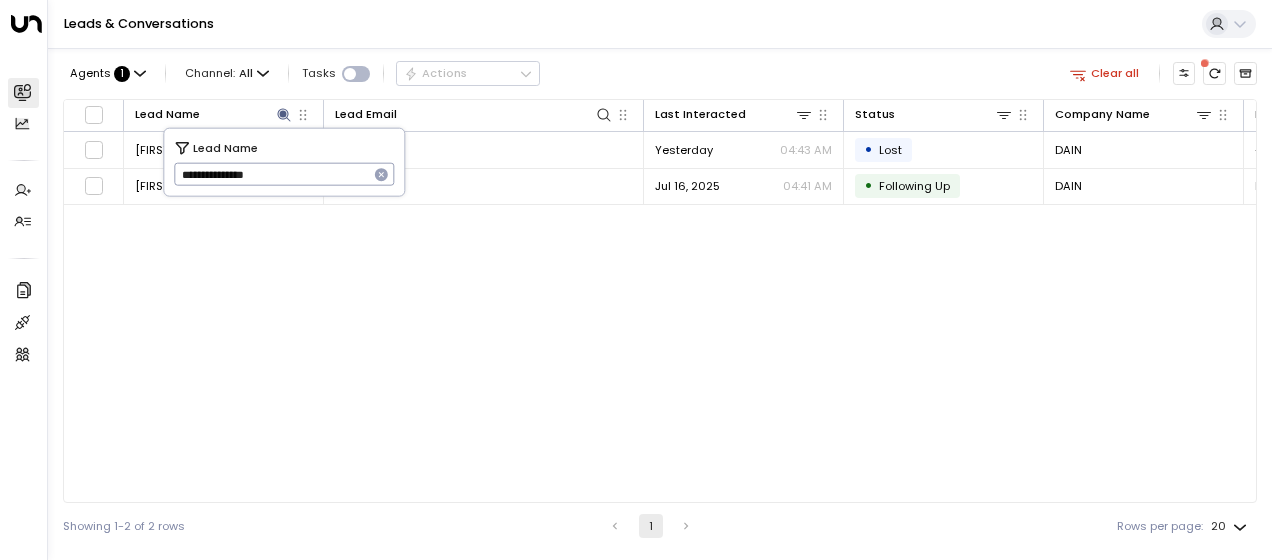 click on "**********" at bounding box center [271, 174] 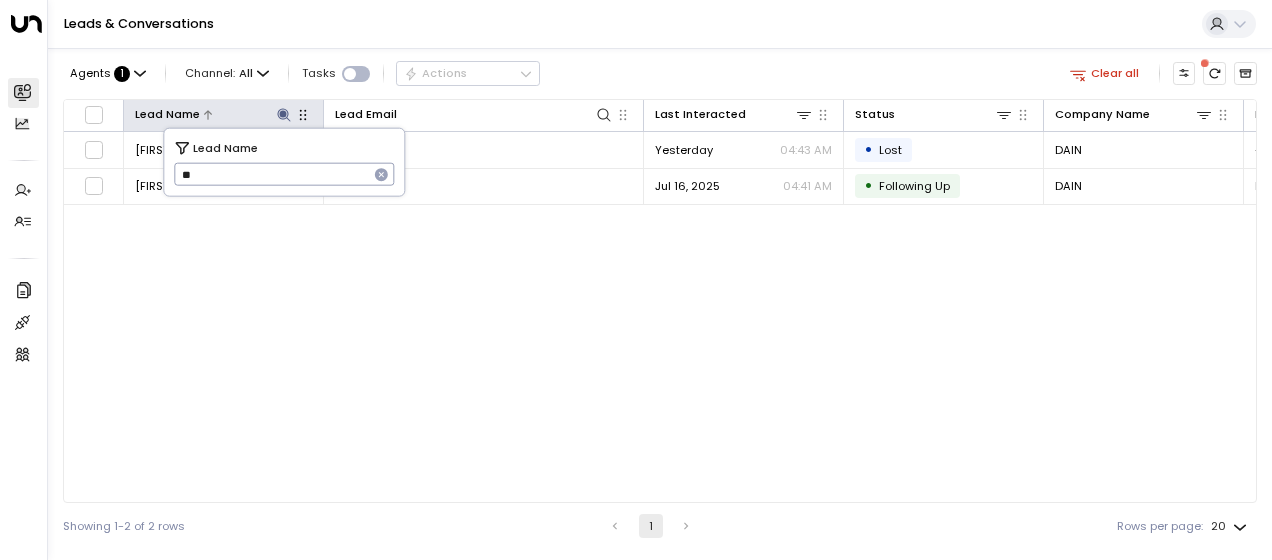 type on "*" 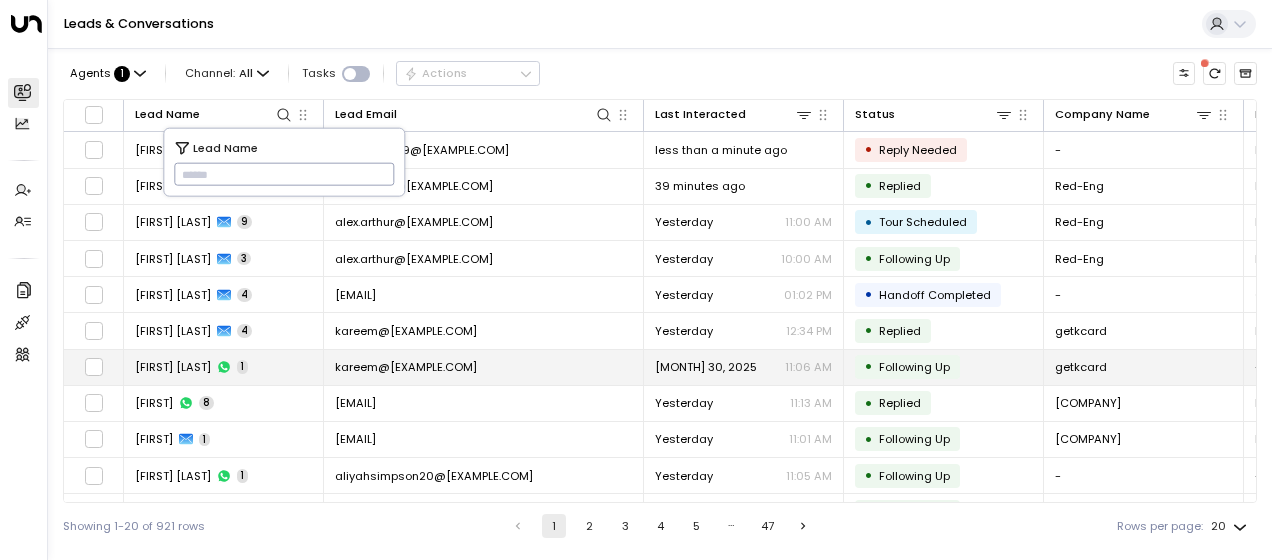 type on "**********" 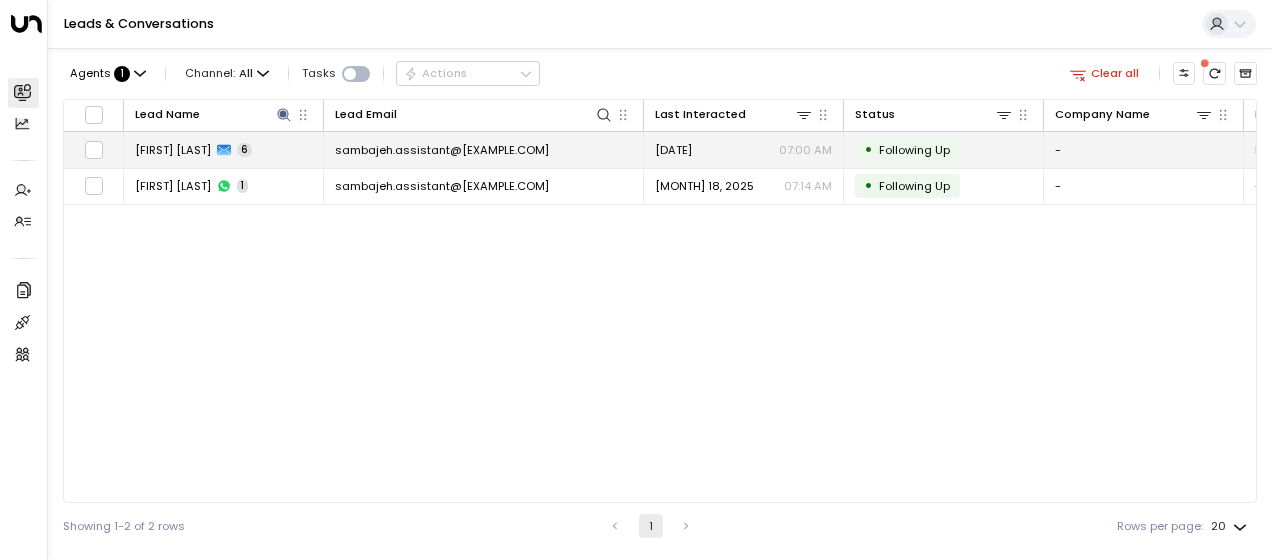 click on "sambajeh.assistant@[EXAMPLE.COM]" at bounding box center (442, 150) 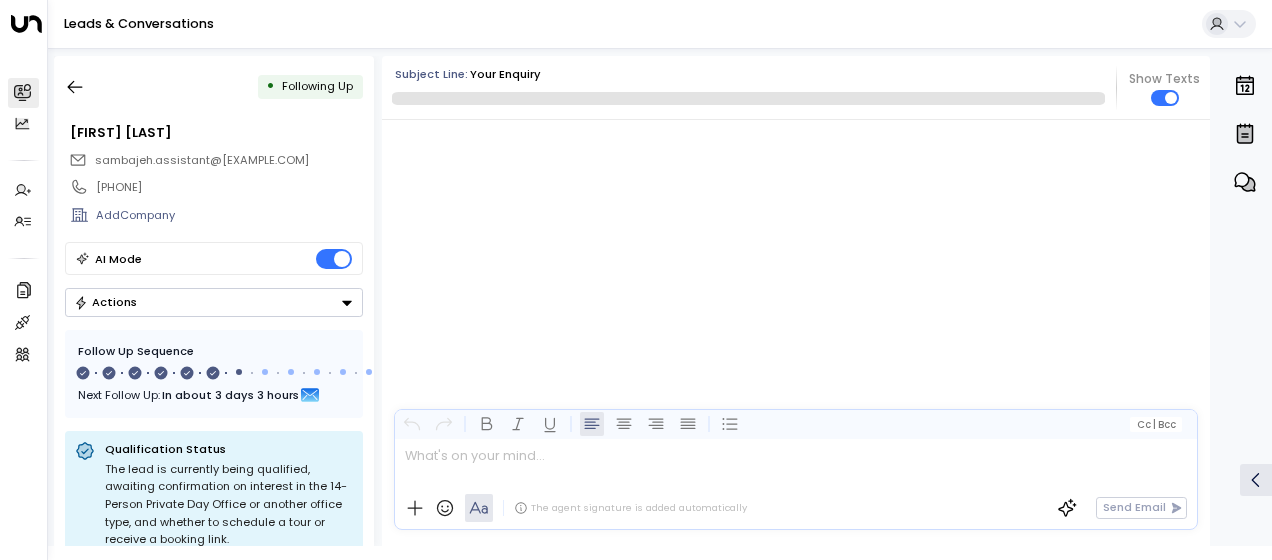 scroll, scrollTop: 3404, scrollLeft: 0, axis: vertical 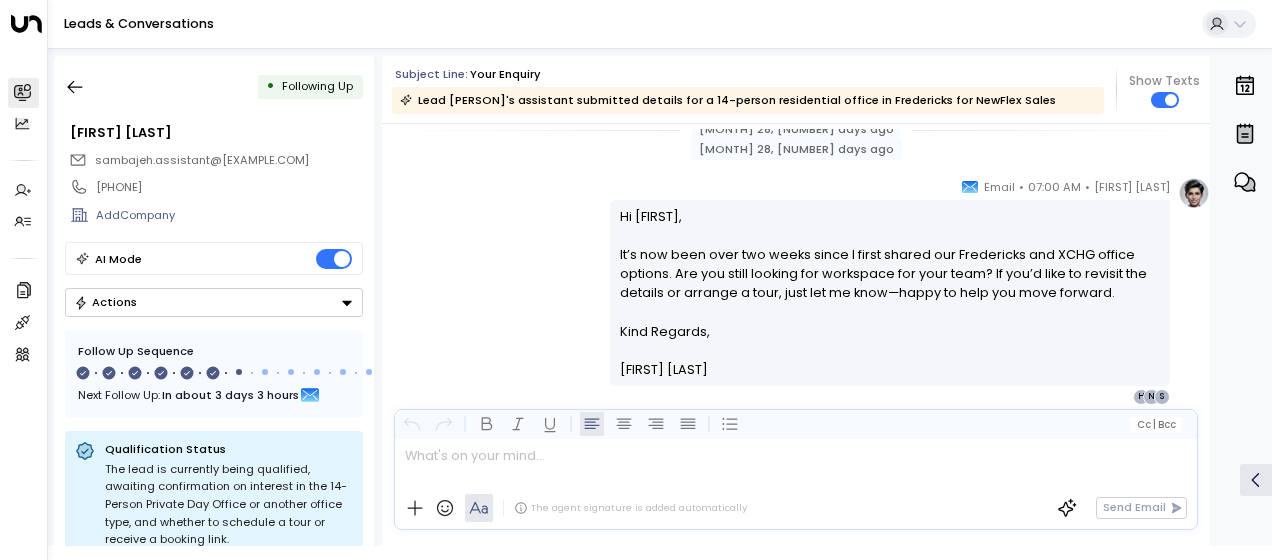 drag, startPoint x: 615, startPoint y: 235, endPoint x: 714, endPoint y: 416, distance: 206.3056 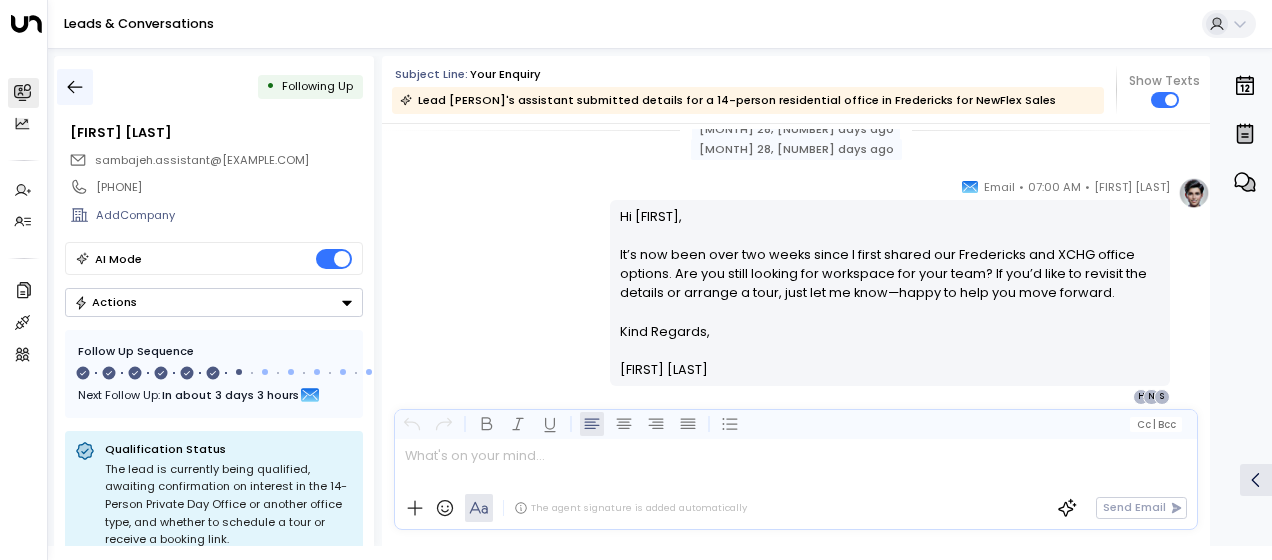 click 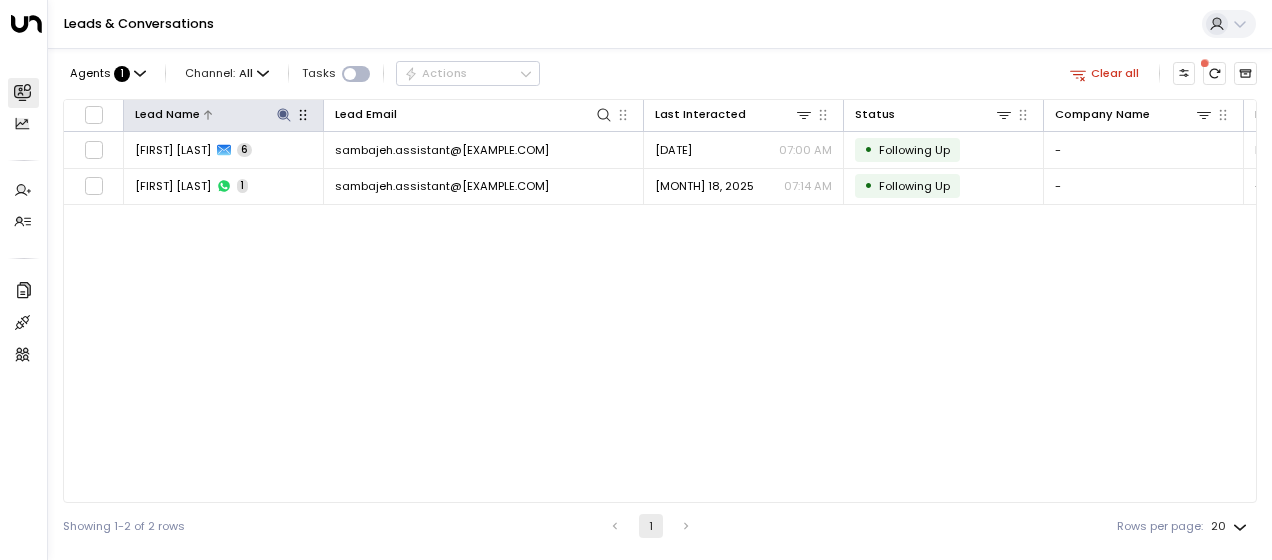 click 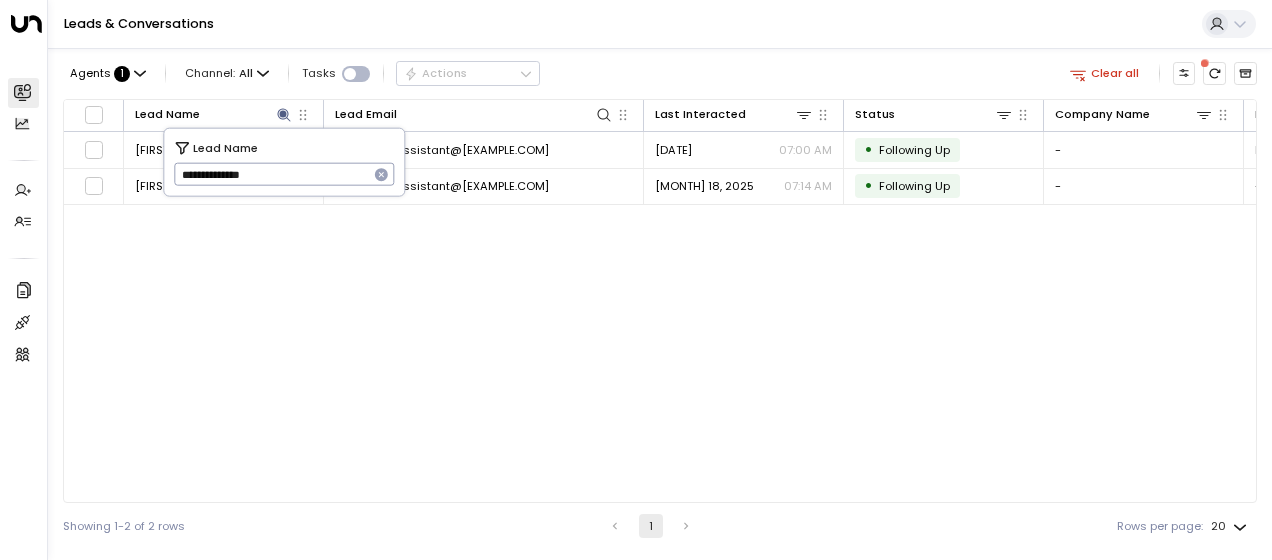 click on "**********" at bounding box center (271, 174) 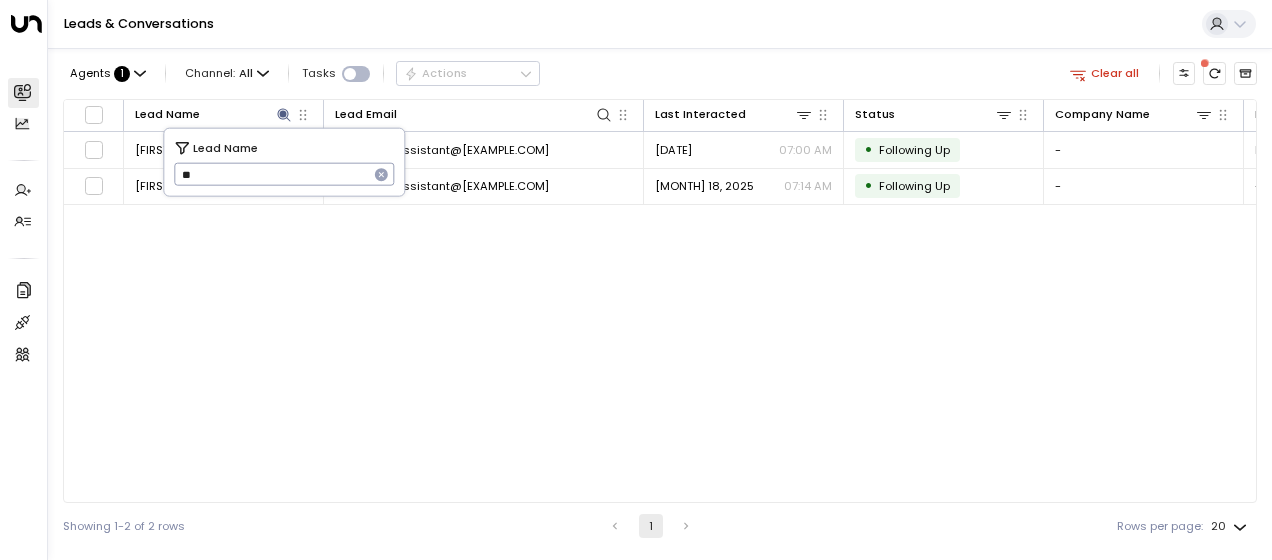 type on "*" 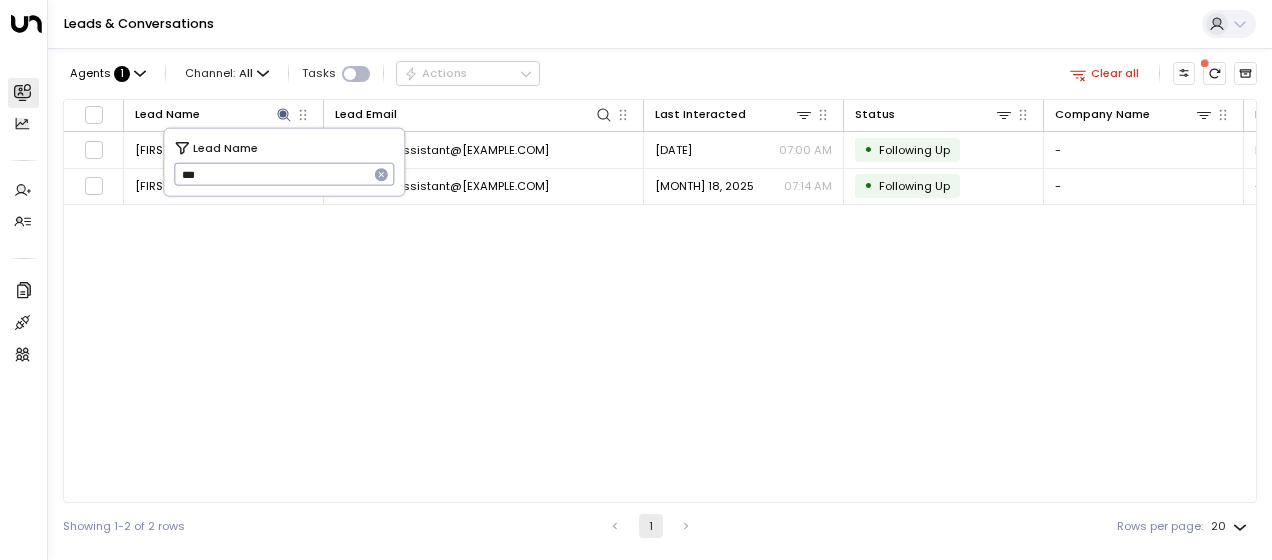 type on "****" 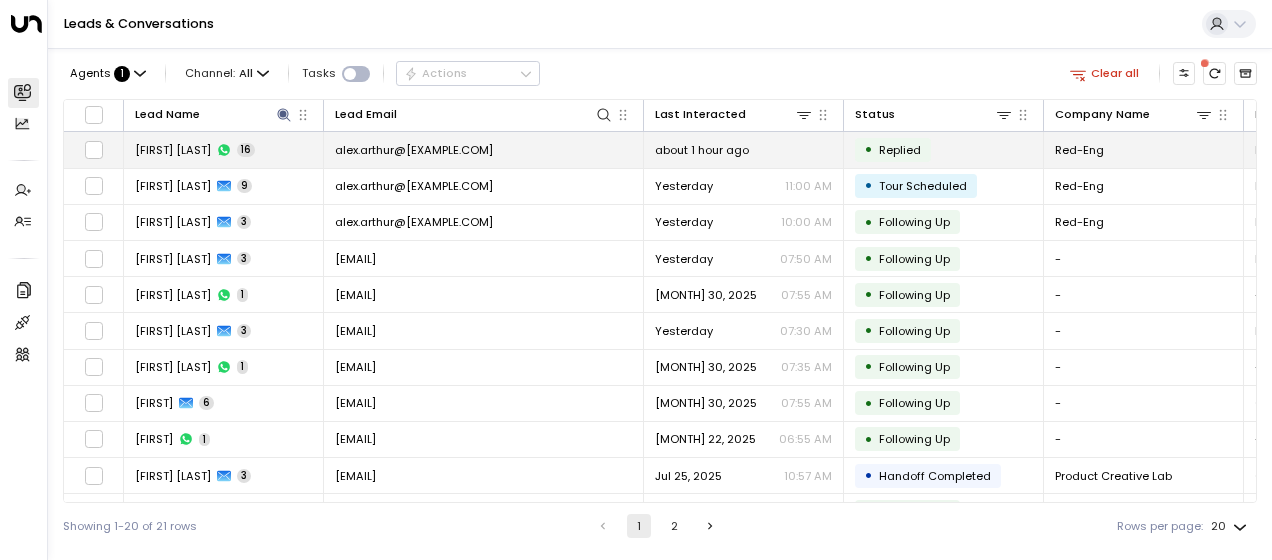 click on "alex.arthur@[EXAMPLE.COM]" at bounding box center [414, 150] 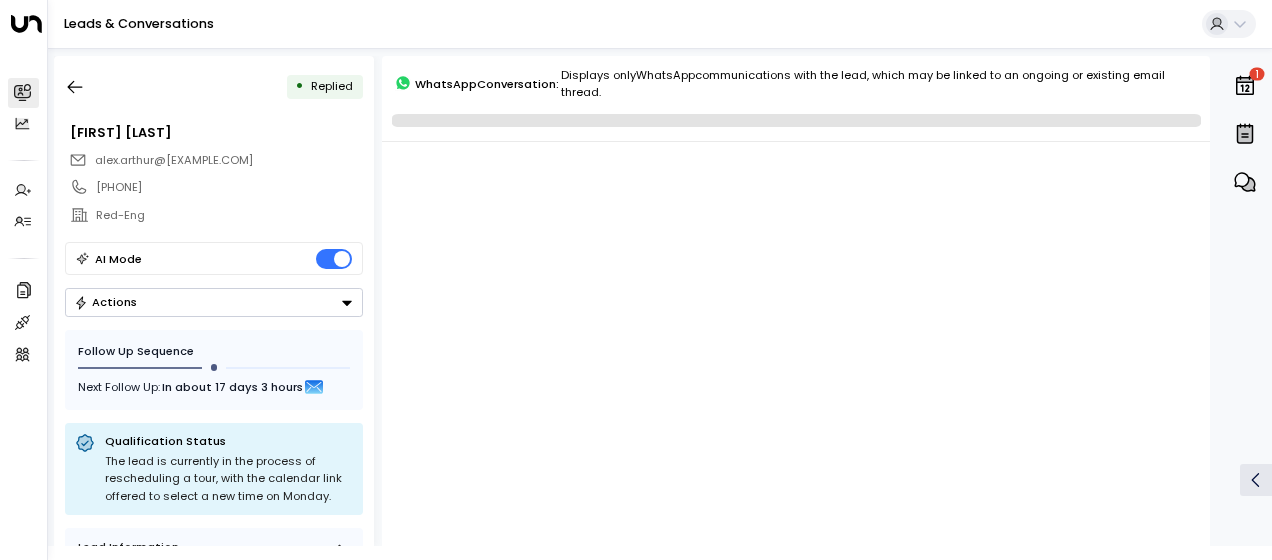 scroll, scrollTop: 4832, scrollLeft: 0, axis: vertical 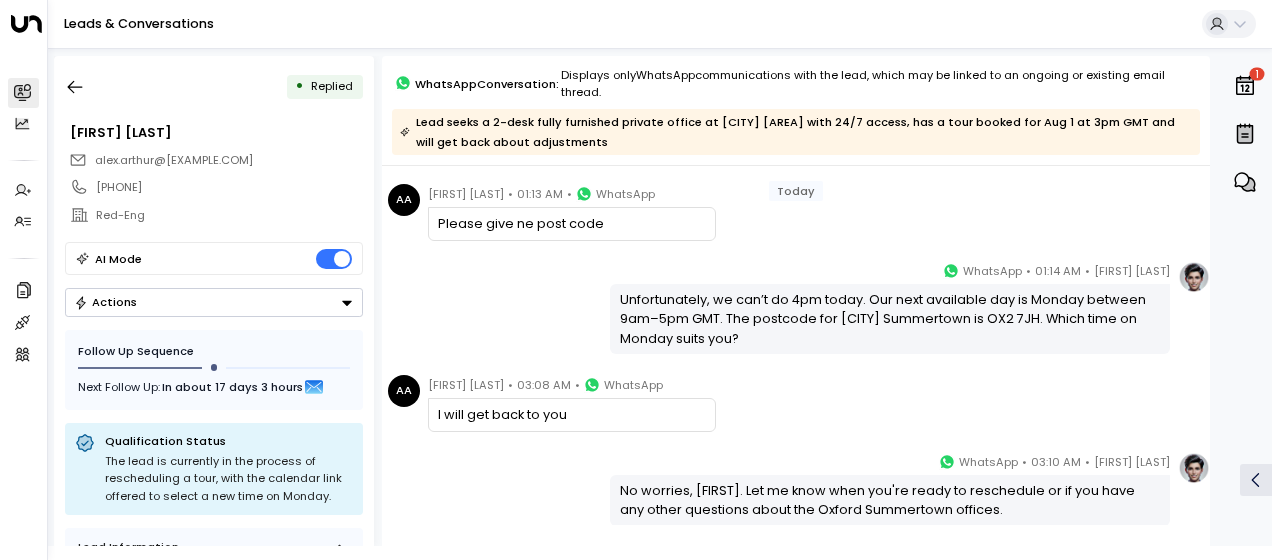 drag, startPoint x: 614, startPoint y: 313, endPoint x: 1169, endPoint y: 516, distance: 590.9602 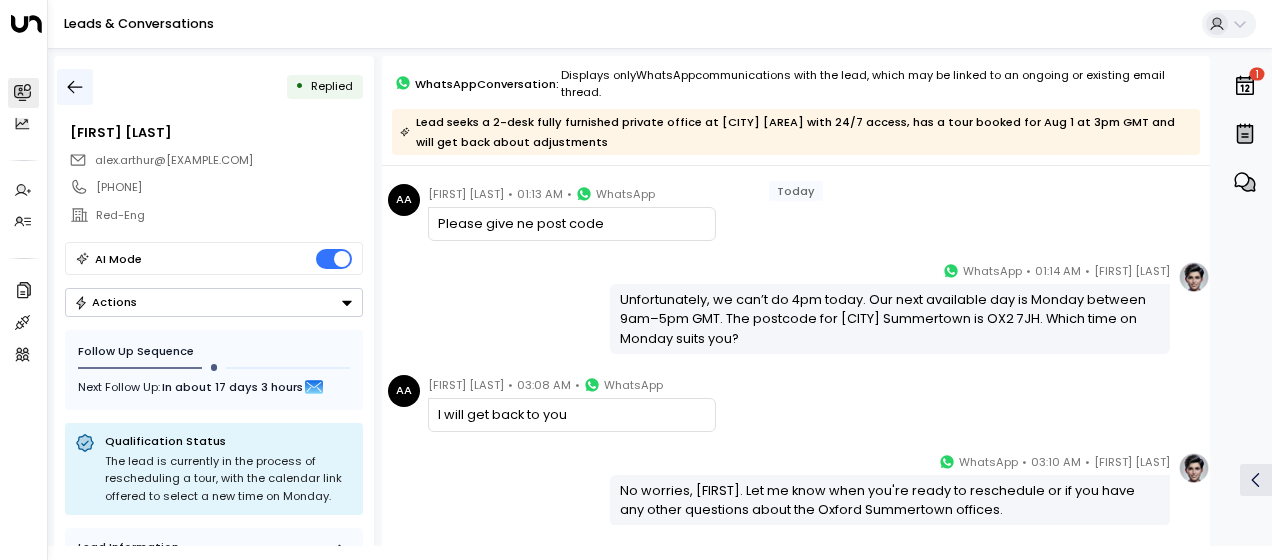 click 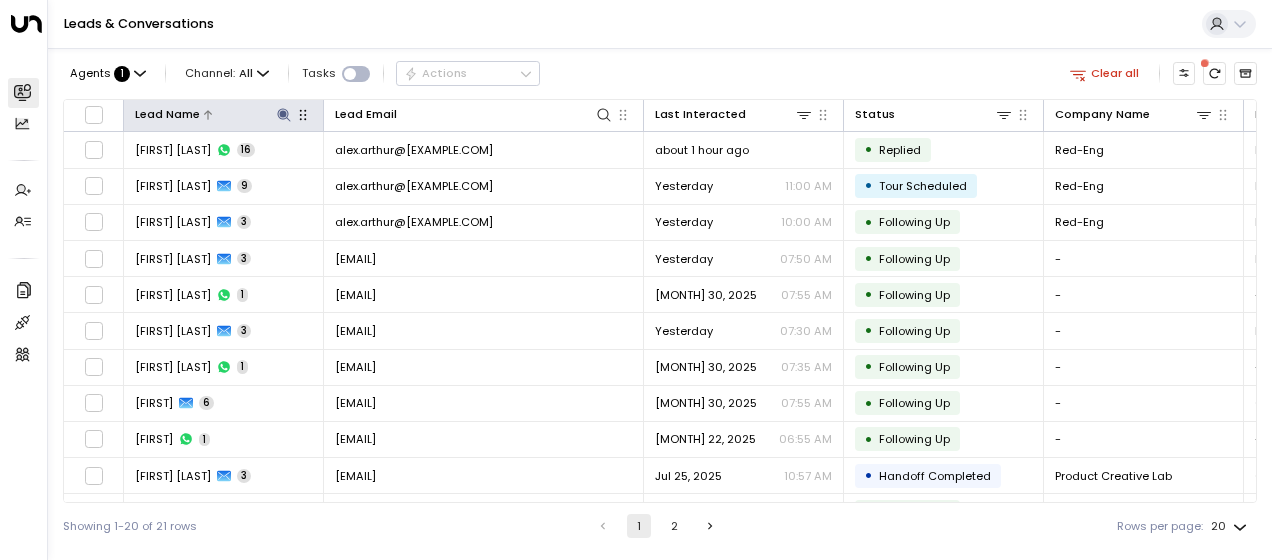 click 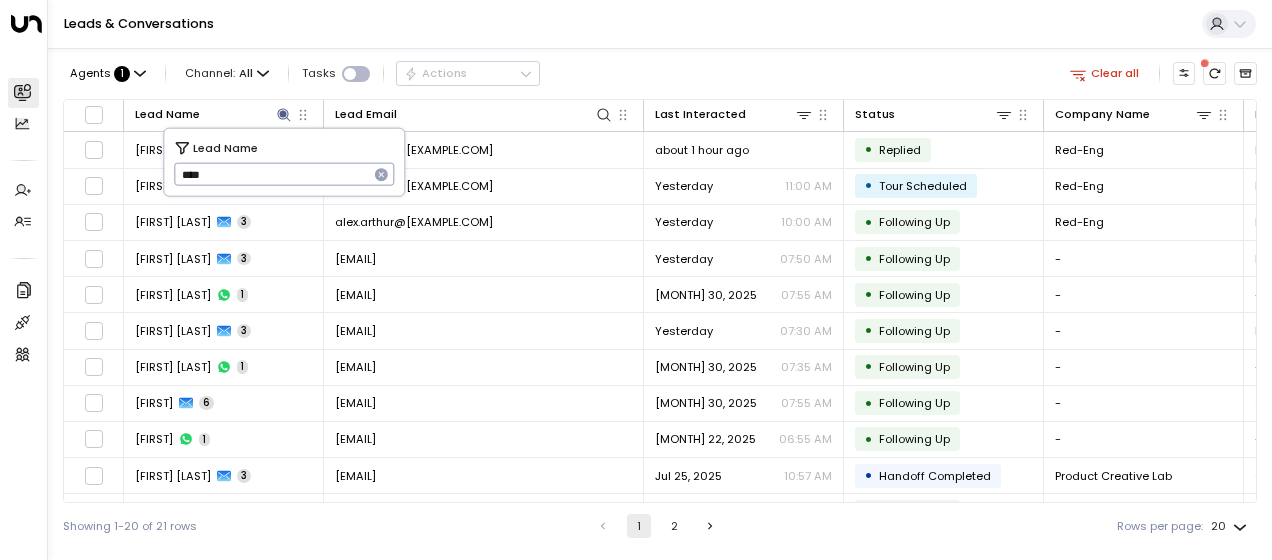 click on "****" at bounding box center [271, 174] 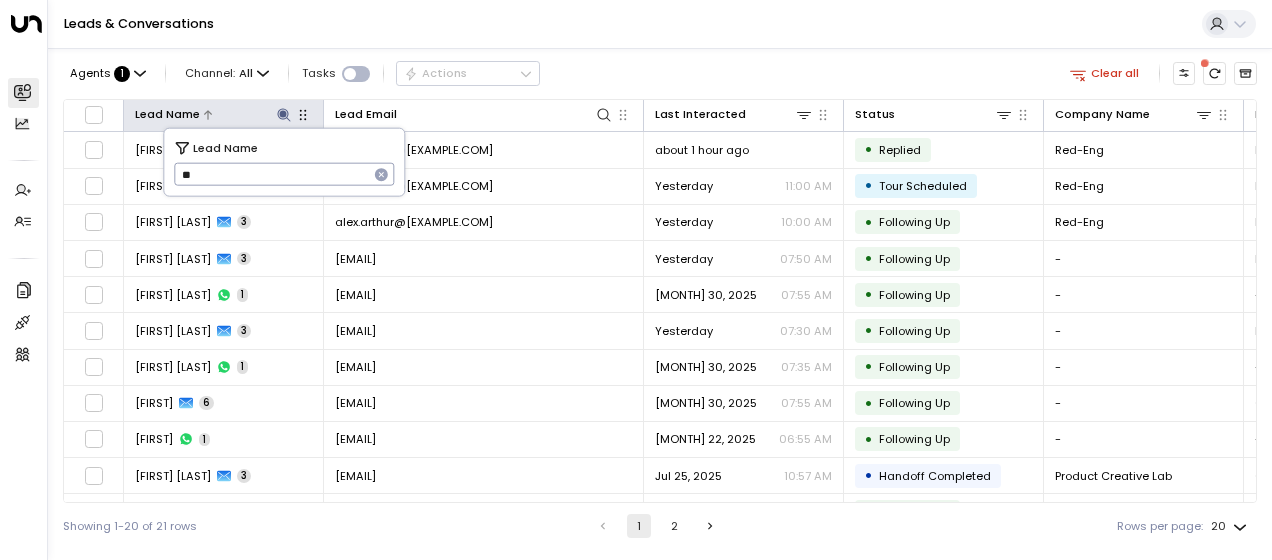 type on "*" 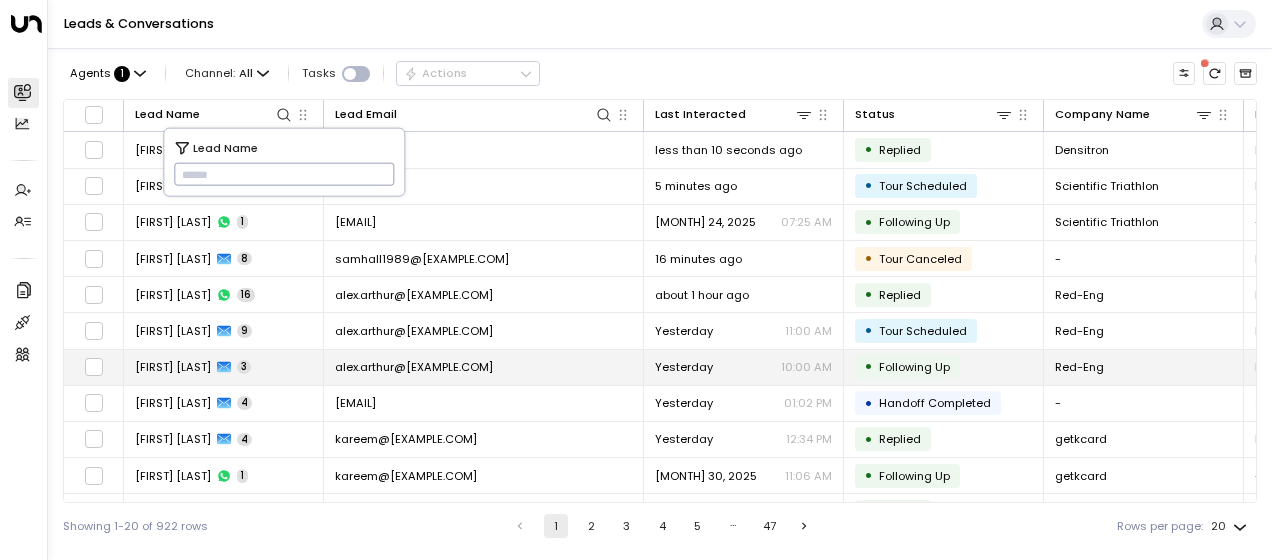type on "**********" 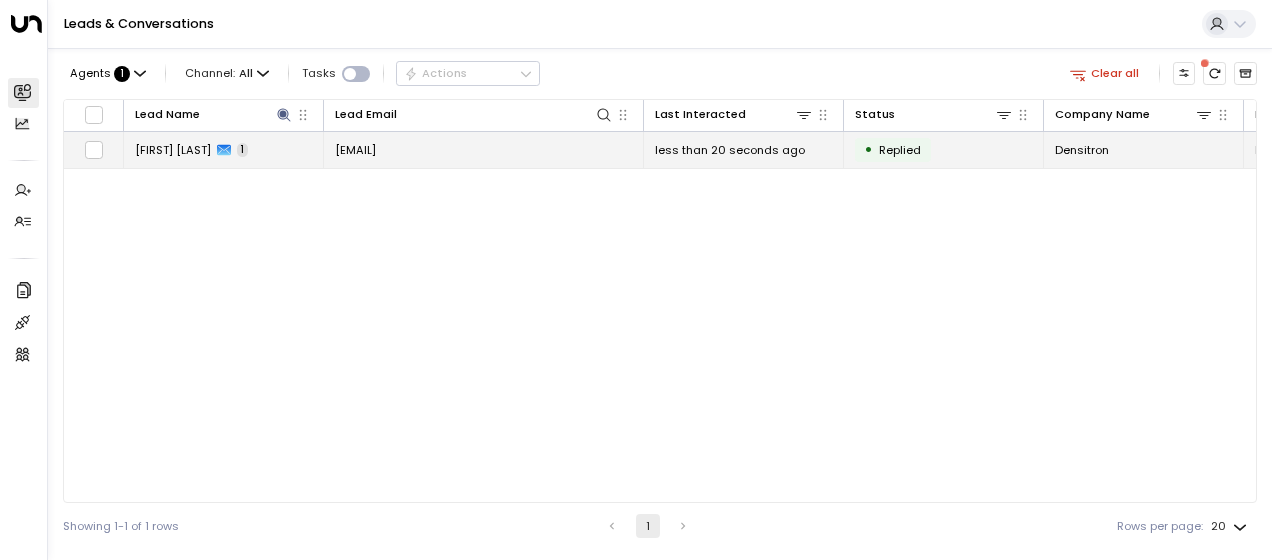 click on "[EMAIL]" at bounding box center [355, 150] 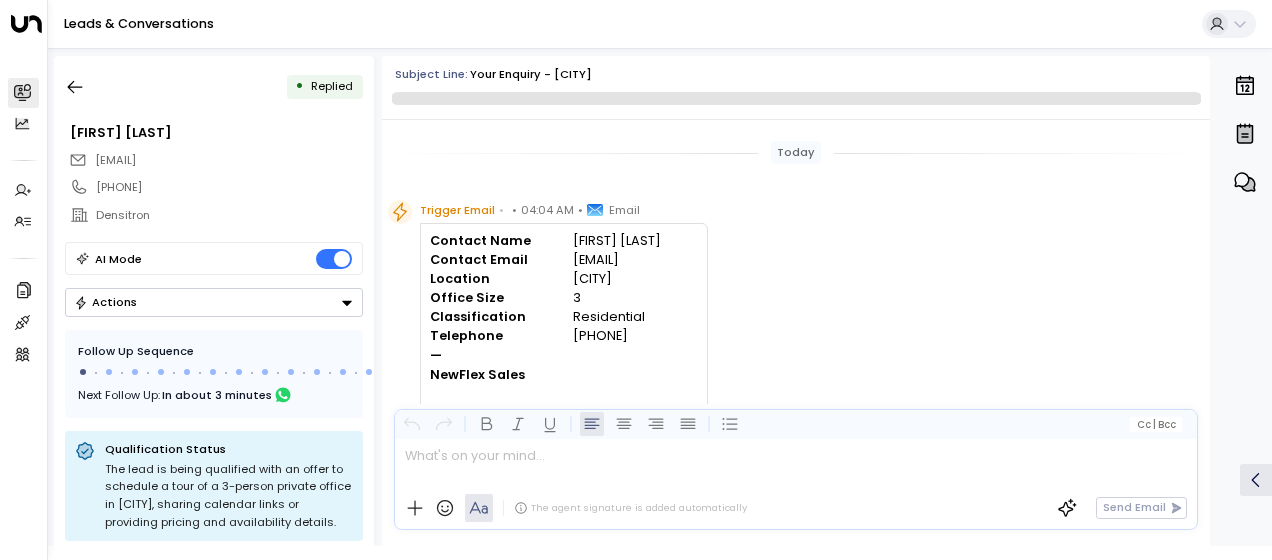 scroll, scrollTop: 637, scrollLeft: 0, axis: vertical 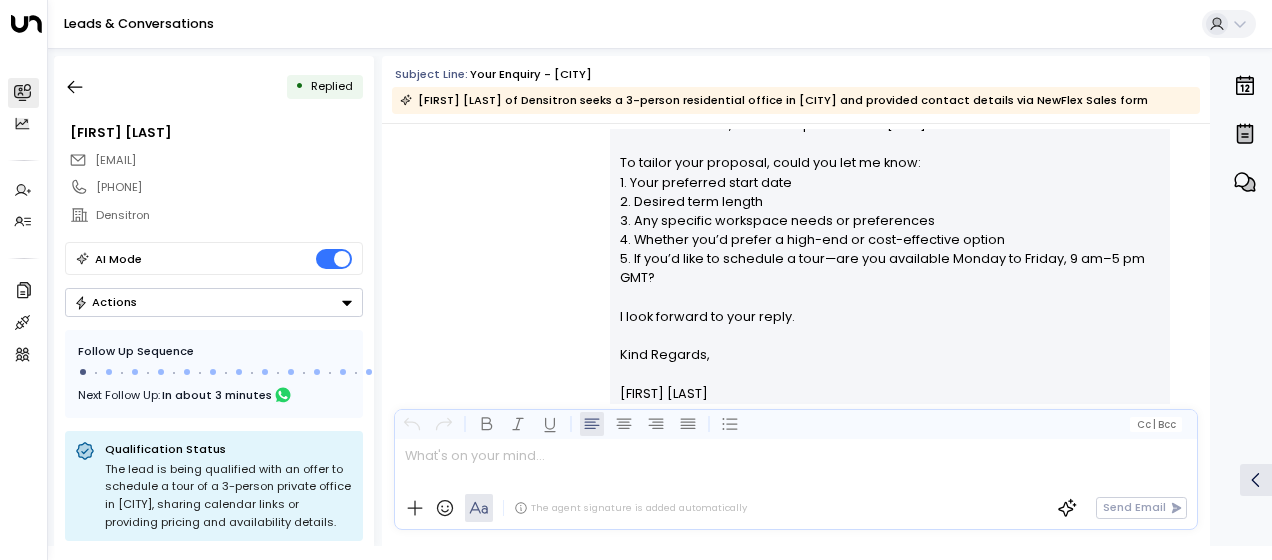 click on "[PERSON] • 04:05 AM • Email Hi [PERSON], Thank you for your interest in private offices at Shereton House, Castle Park, [CITY], CB3 0AX. We have three-desk offices available at £1,050 and £1,125 per month. For details, please visit our product page and brochure: - Product page: [CITY] Private Offices - Brochure & photos: [CITY] Brochure & Photos We also offer meeting rooms equipped with AV technology, high-speed internet and ergonomic seating, as well as coworking memberships for flexible hot desk access. As an alternative, we have options at our [CITY] North site. To tailor your proposal, could you let me know: 1. Your preferred start date 2. Desired term length 3. Any specific workspace needs or preferences 4. Whether you’d prefer a high-end or cost-effective option 5. If you’d like to schedule a tour—are you available Monday to Friday, 9 am–5 pm GMT? I look forward to your reply. Kind Regards, [PERSON]" at bounding box center [796, 132] 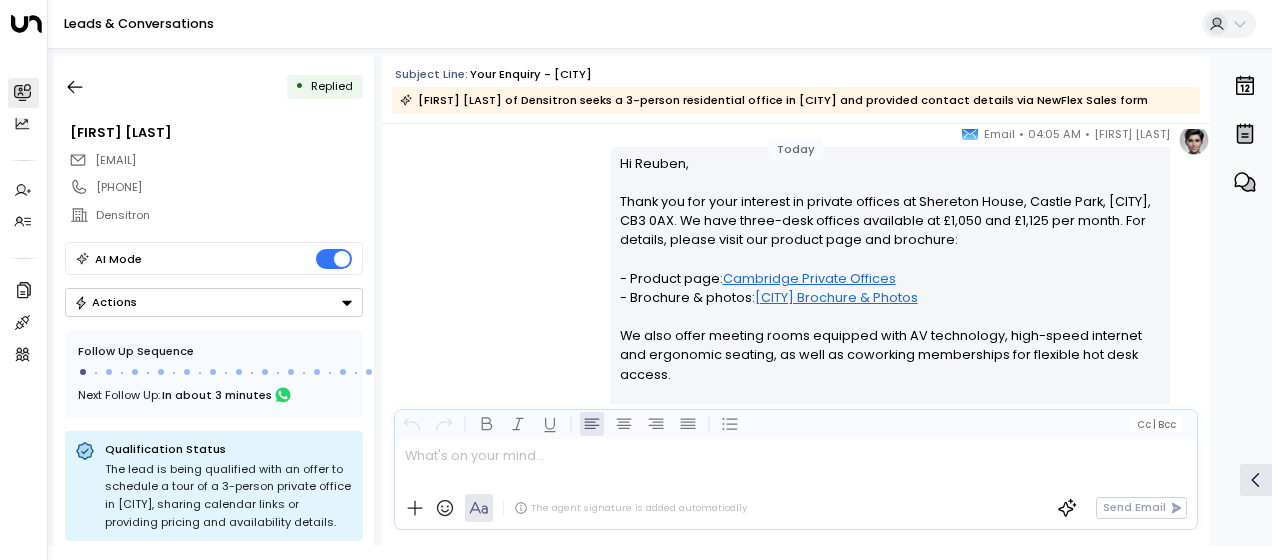 scroll, scrollTop: 317, scrollLeft: 0, axis: vertical 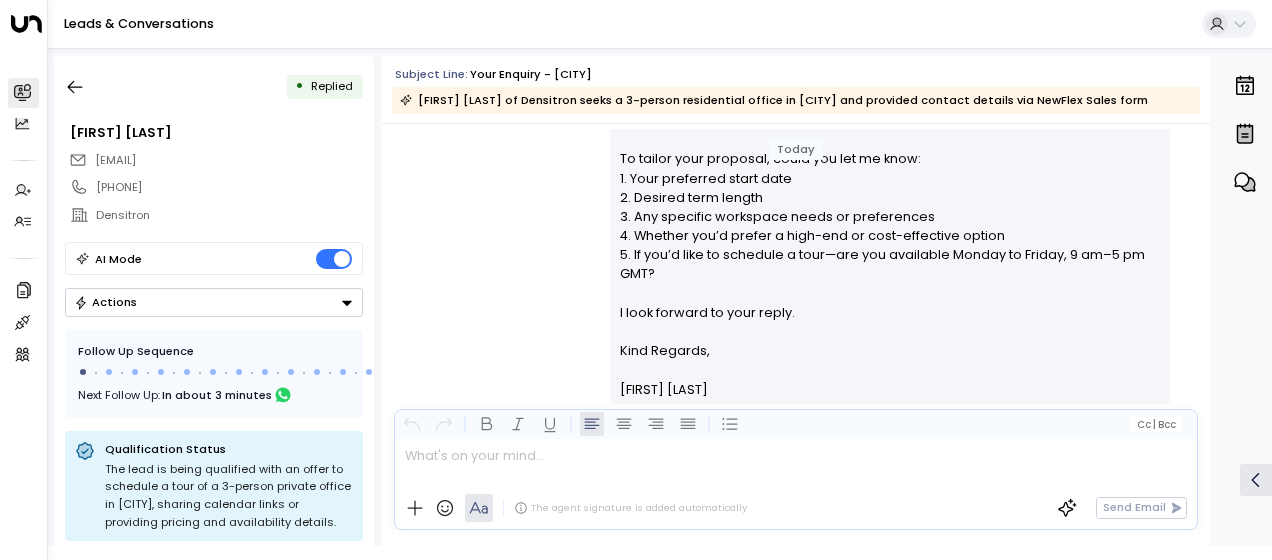 drag, startPoint x: 617, startPoint y: 191, endPoint x: 754, endPoint y: 422, distance: 268.57028 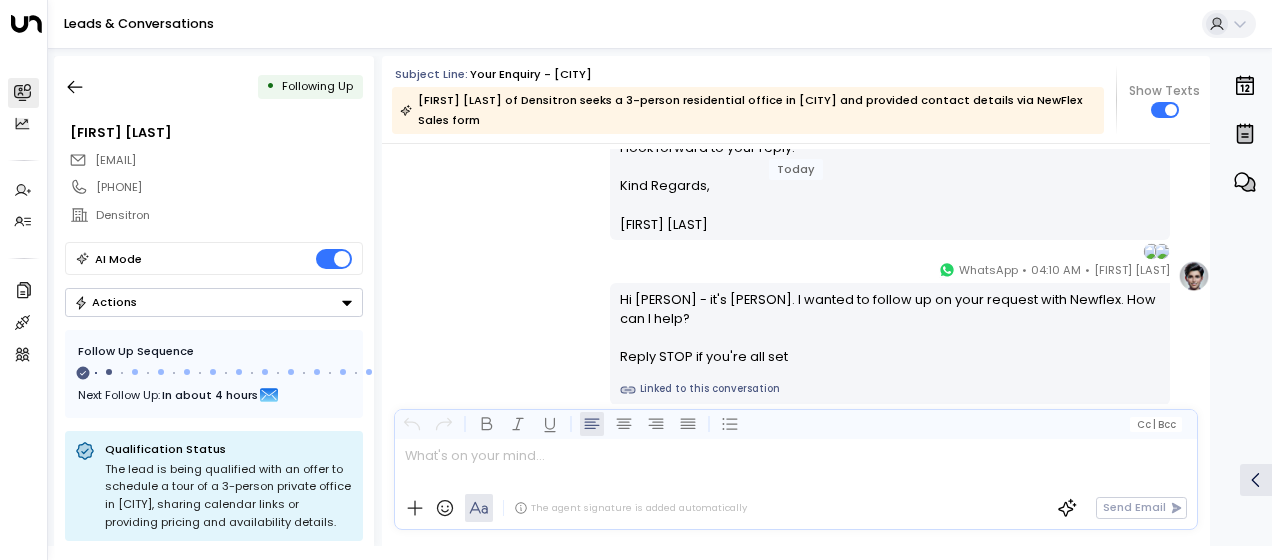 scroll, scrollTop: 1036, scrollLeft: 0, axis: vertical 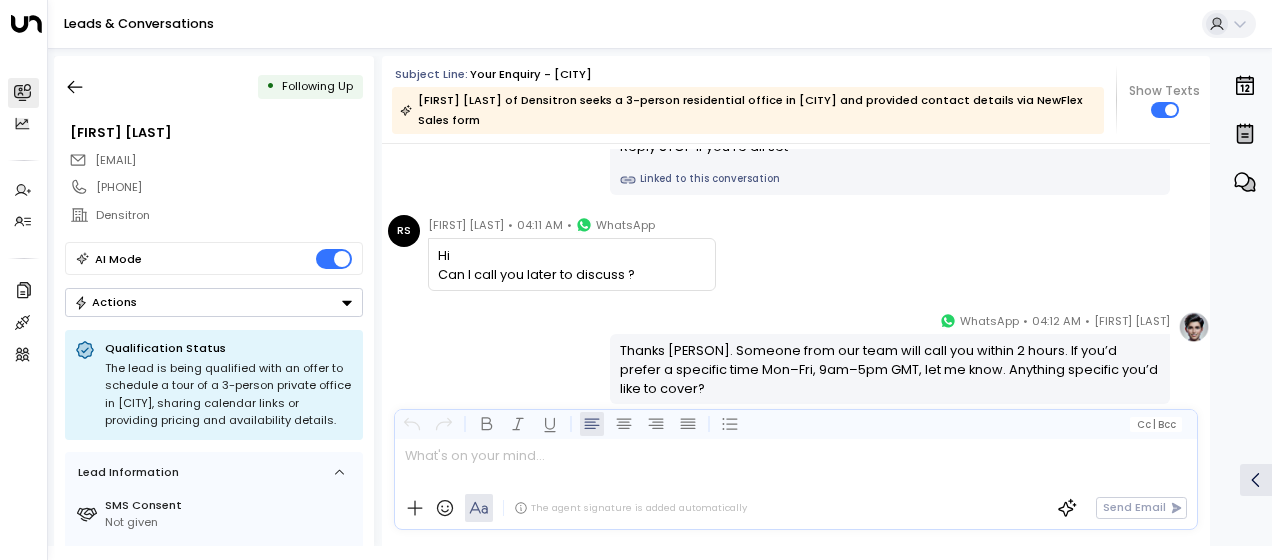 click on "[FIRST] [LAST] • 04:12 AM • WhatsApp Thanks [FIRST]. Someone from our team will call you within 2 hours. If you’d prefer a specific time Mon–Fri, 9am–5pm GMT, let me know. Anything specific you’d like to cover?" at bounding box center (796, 358) 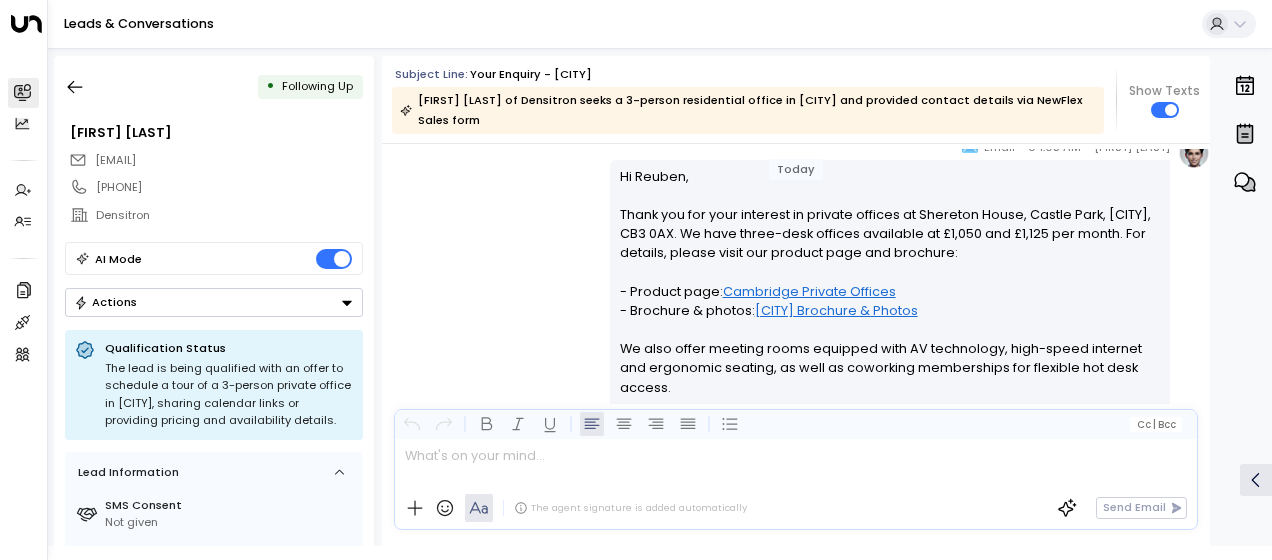 scroll, scrollTop: 316, scrollLeft: 0, axis: vertical 